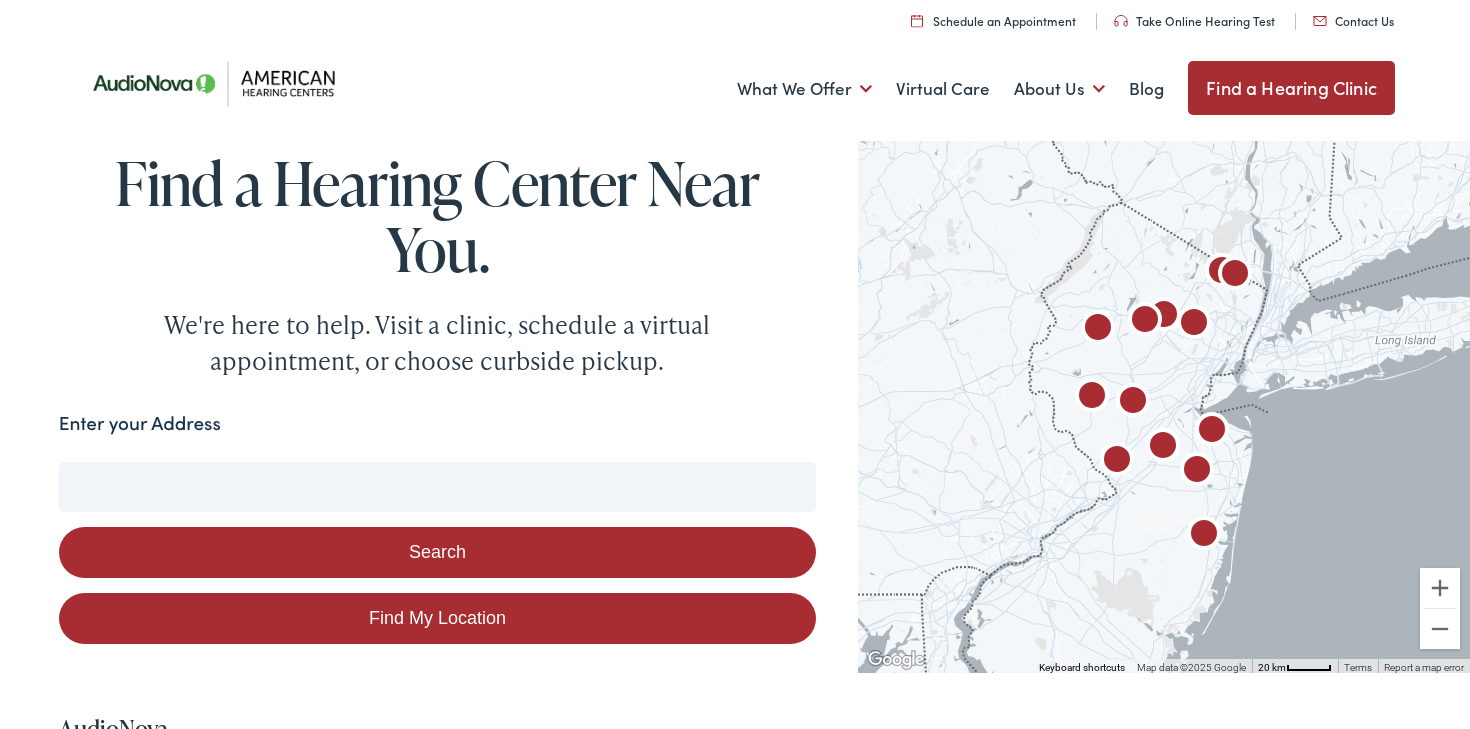 scroll, scrollTop: 0, scrollLeft: 0, axis: both 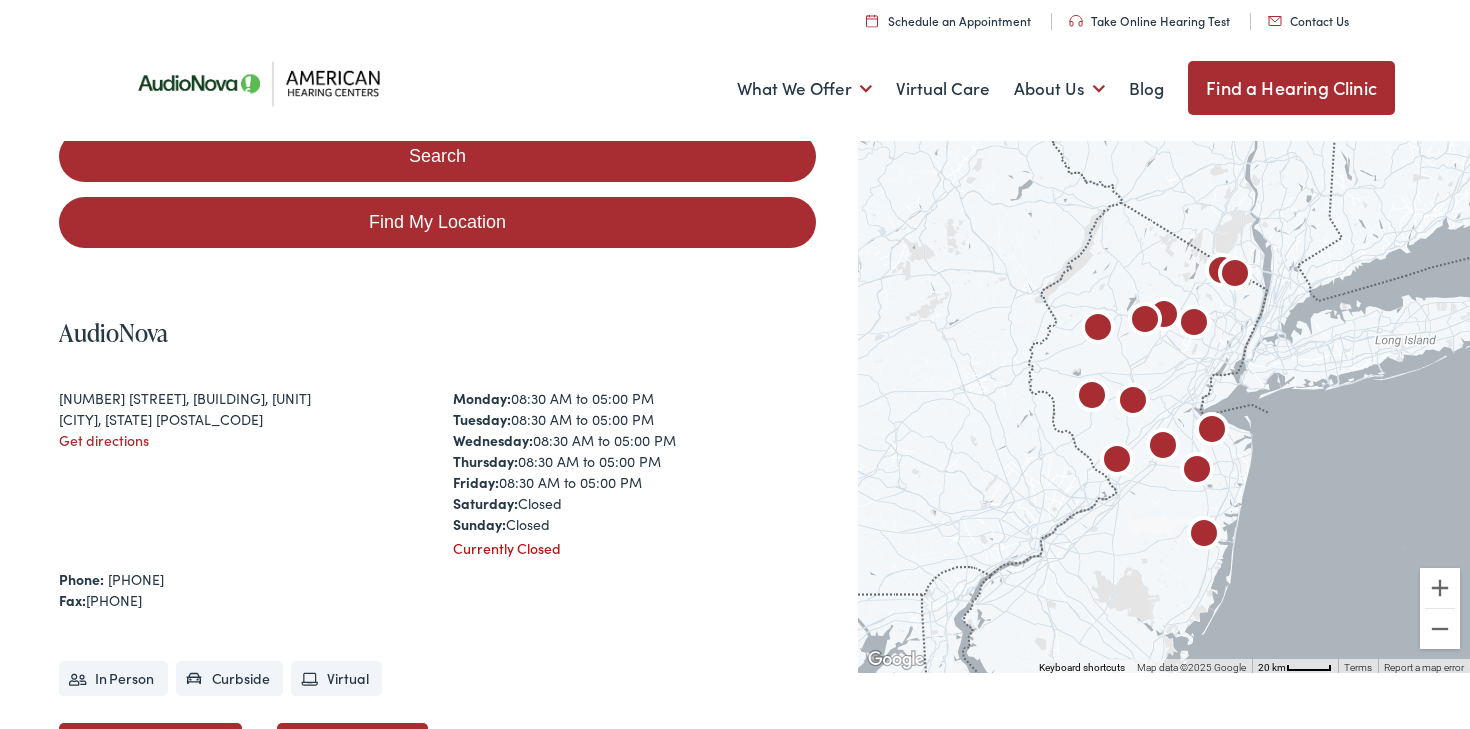 click at bounding box center [1235, 276] 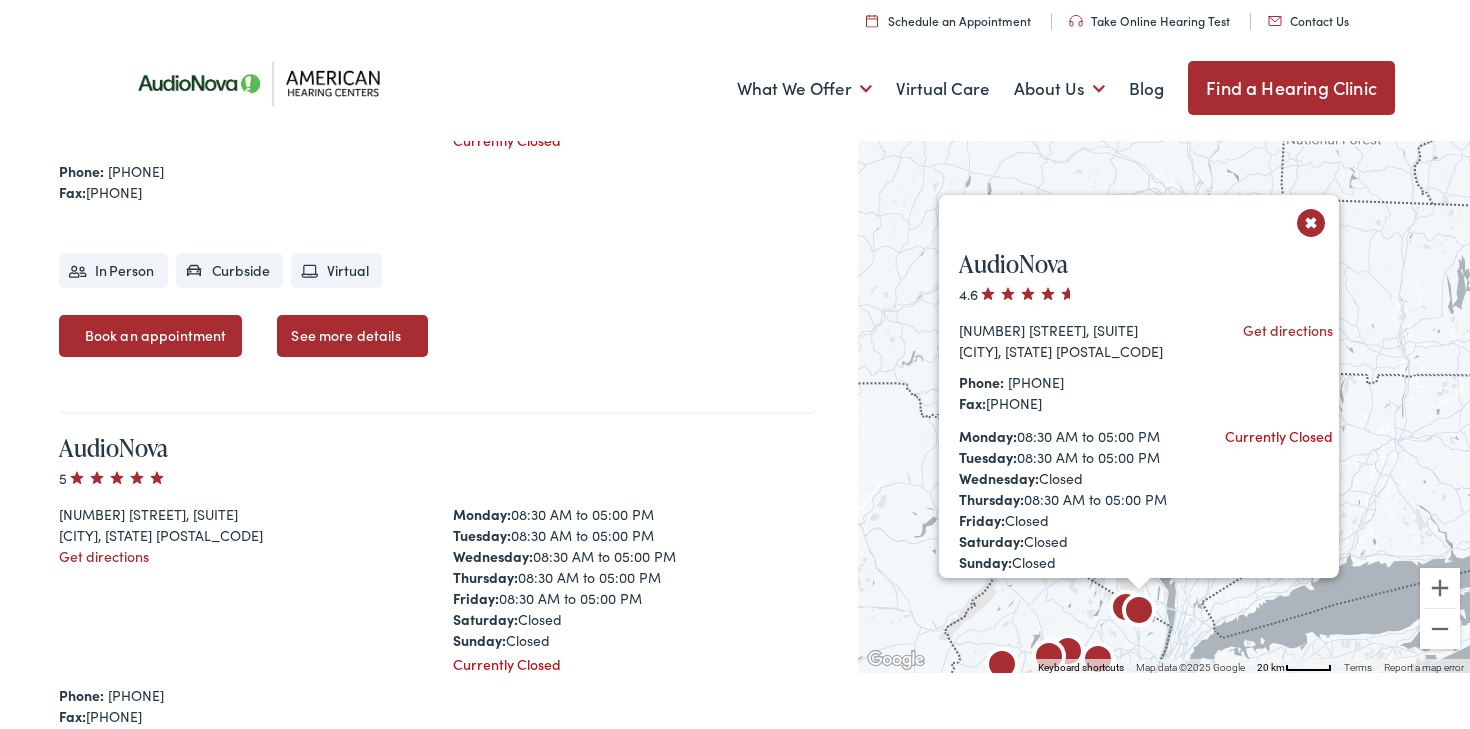 scroll, scrollTop: 0, scrollLeft: 0, axis: both 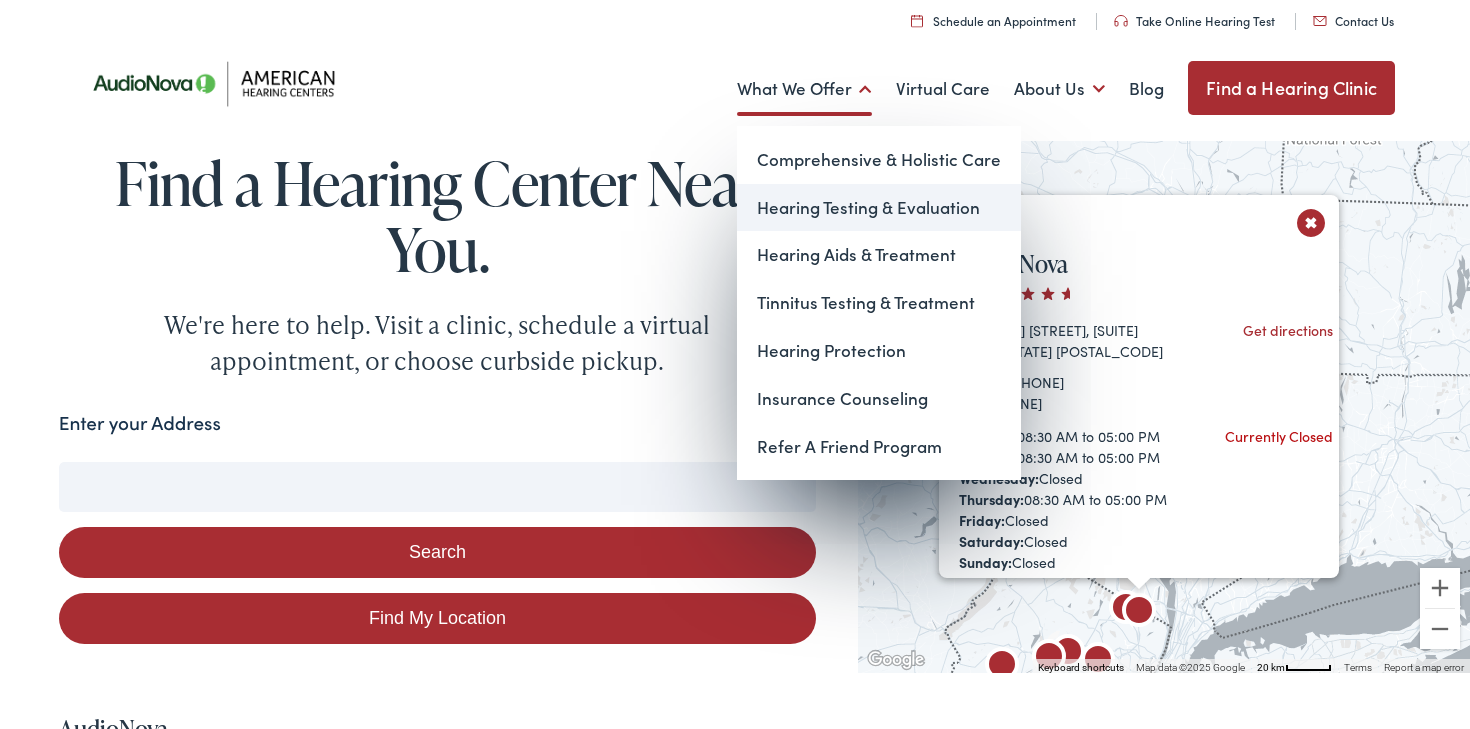 click on "Hearing Testing & Evaluation" at bounding box center (879, 208) 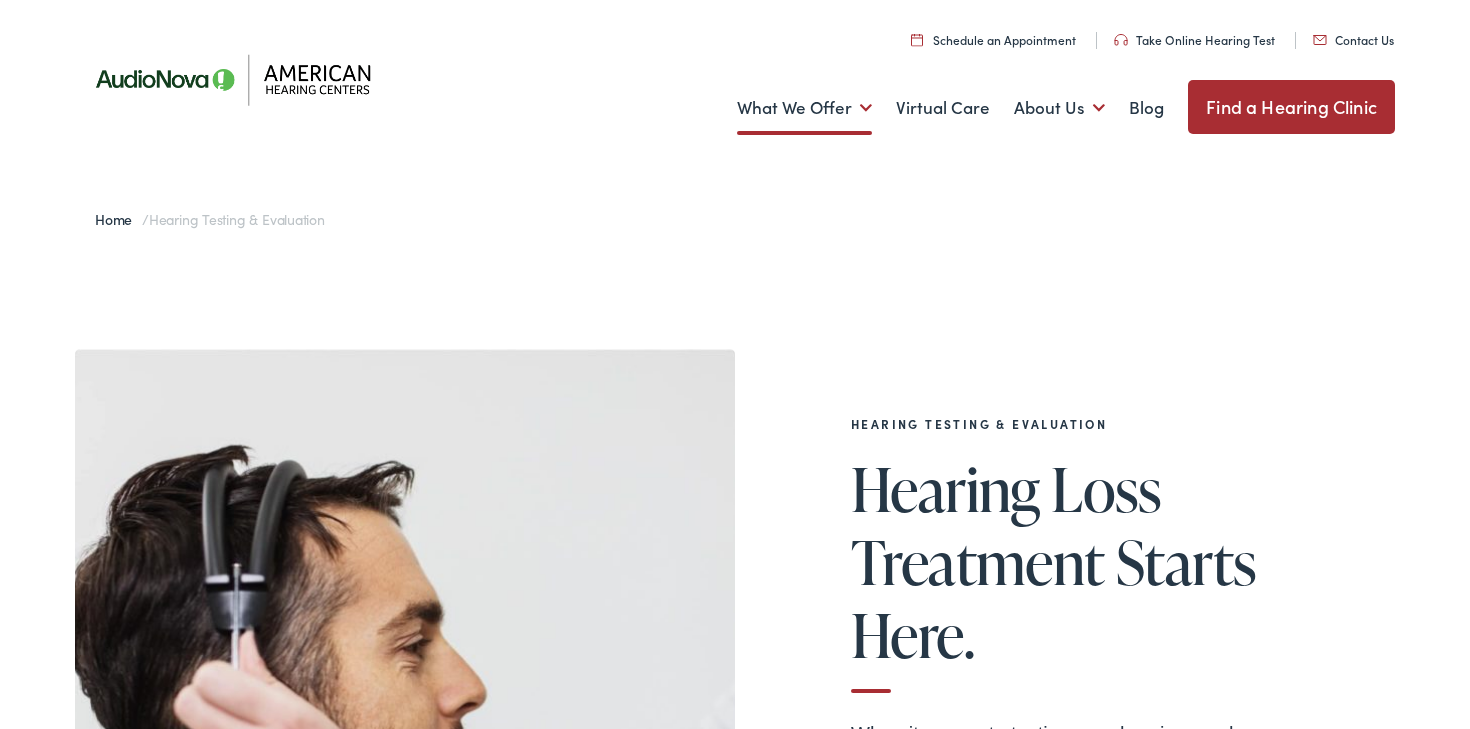 scroll, scrollTop: 0, scrollLeft: 0, axis: both 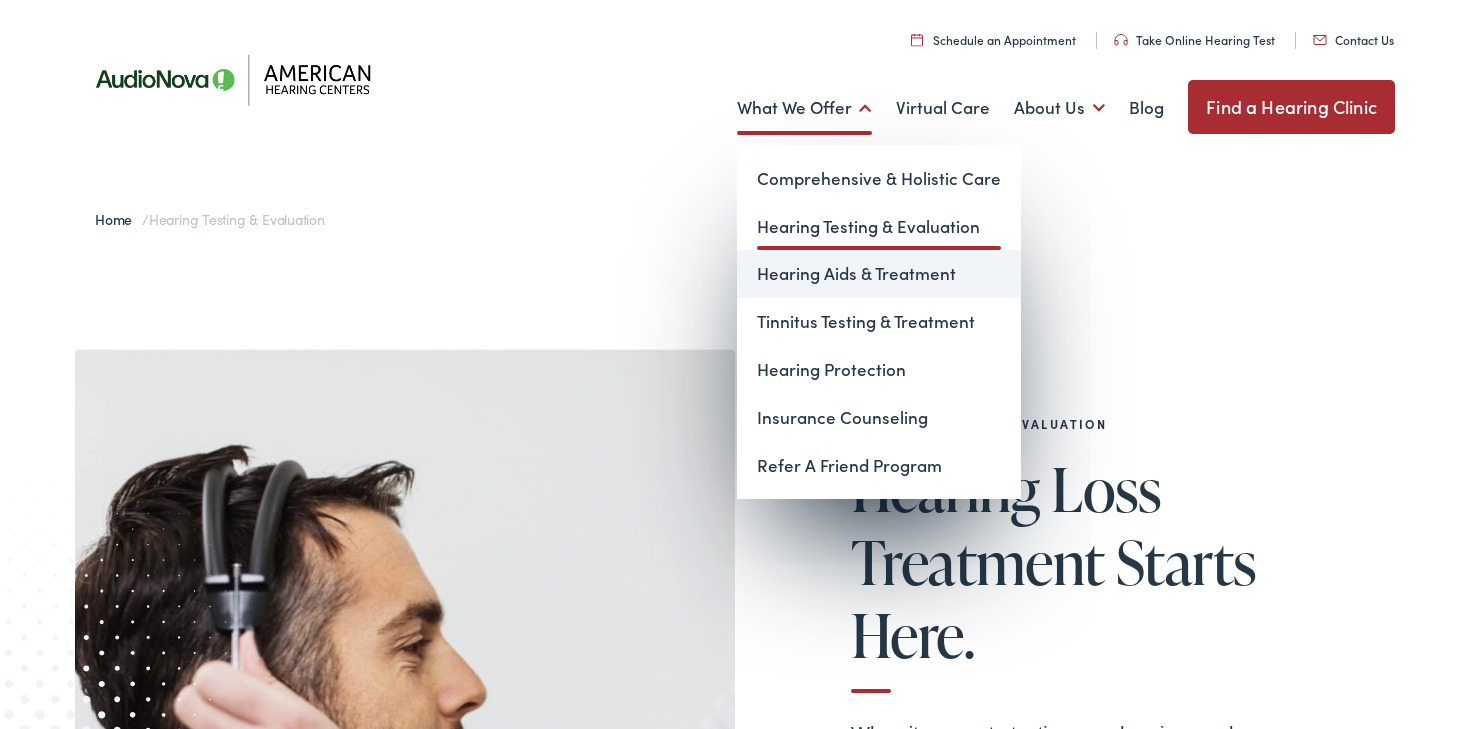 click on "Hearing Aids & Treatment" at bounding box center (879, 274) 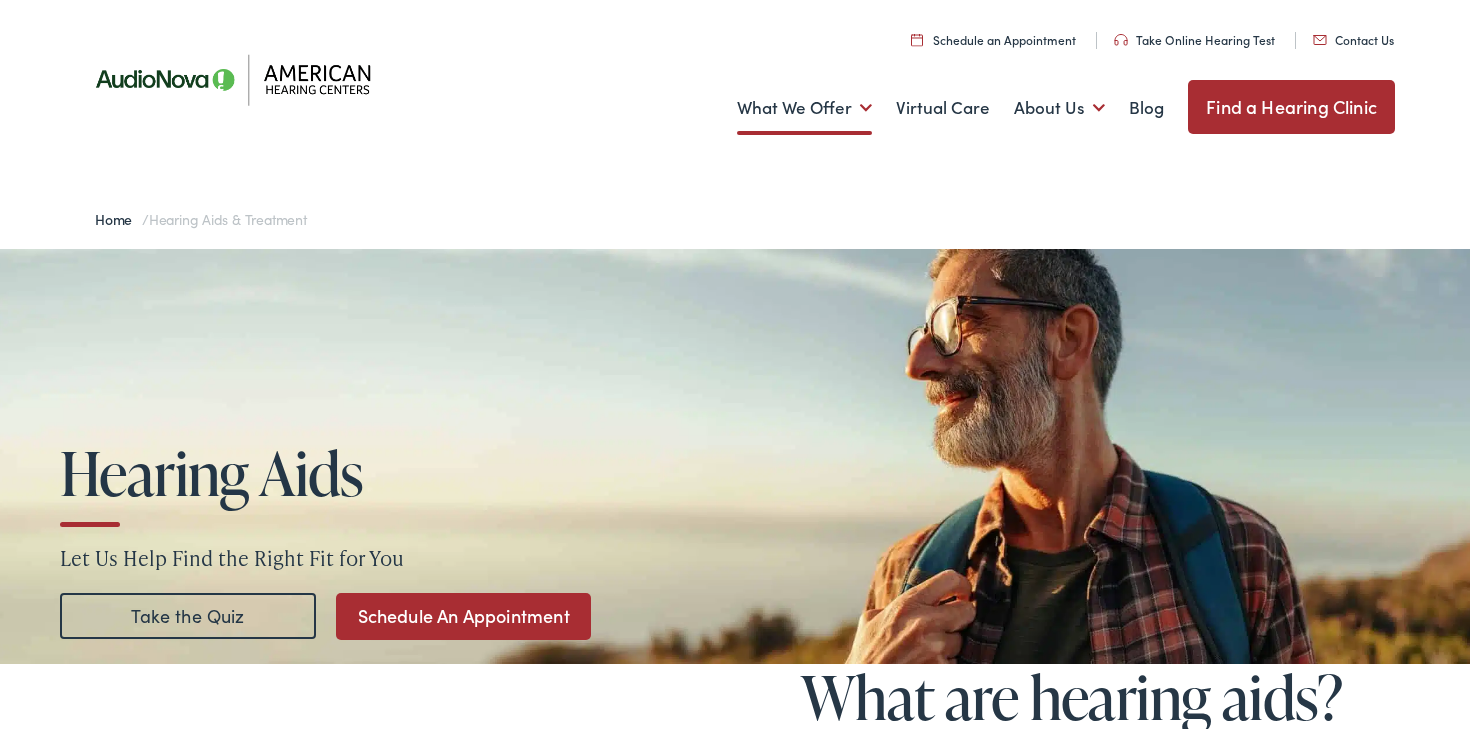 scroll, scrollTop: 0, scrollLeft: 0, axis: both 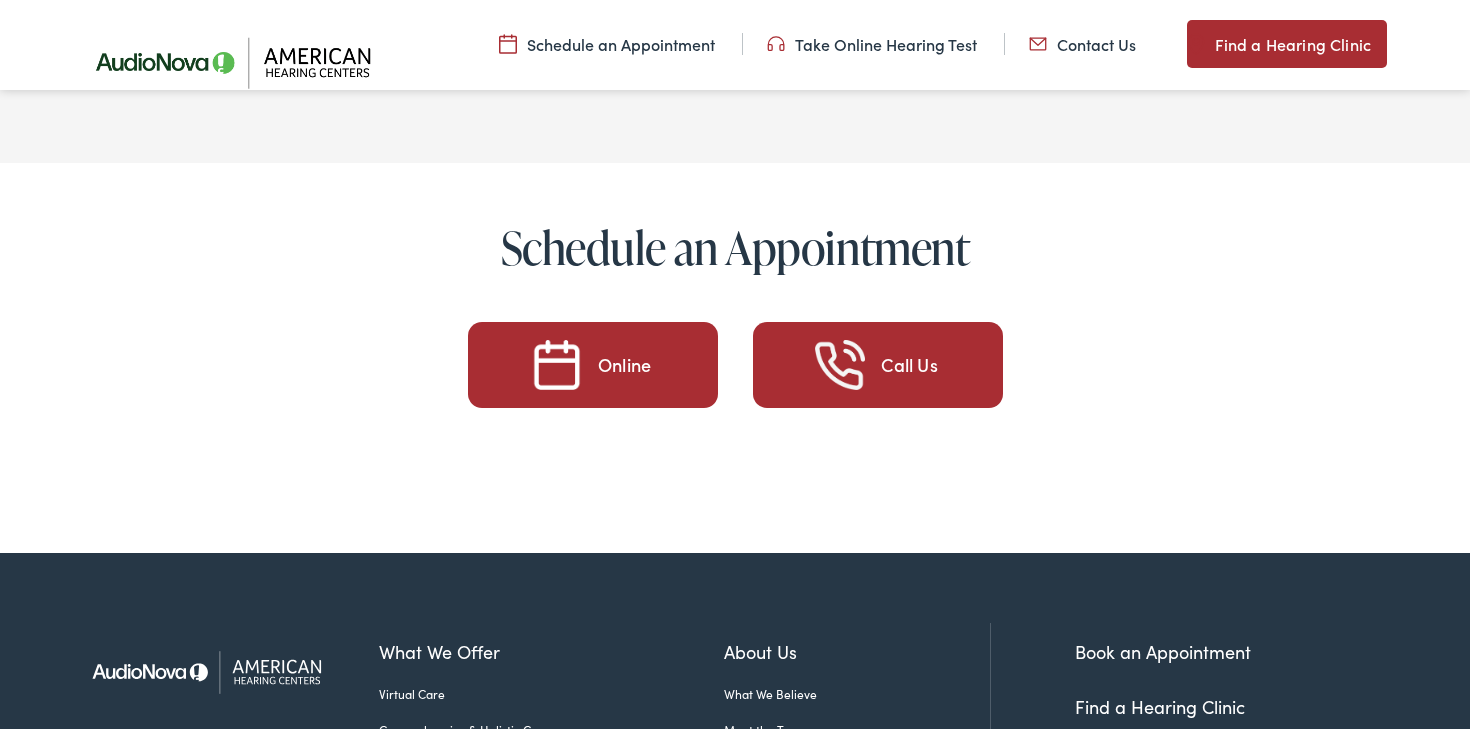 click on "Online" at bounding box center [624, 365] 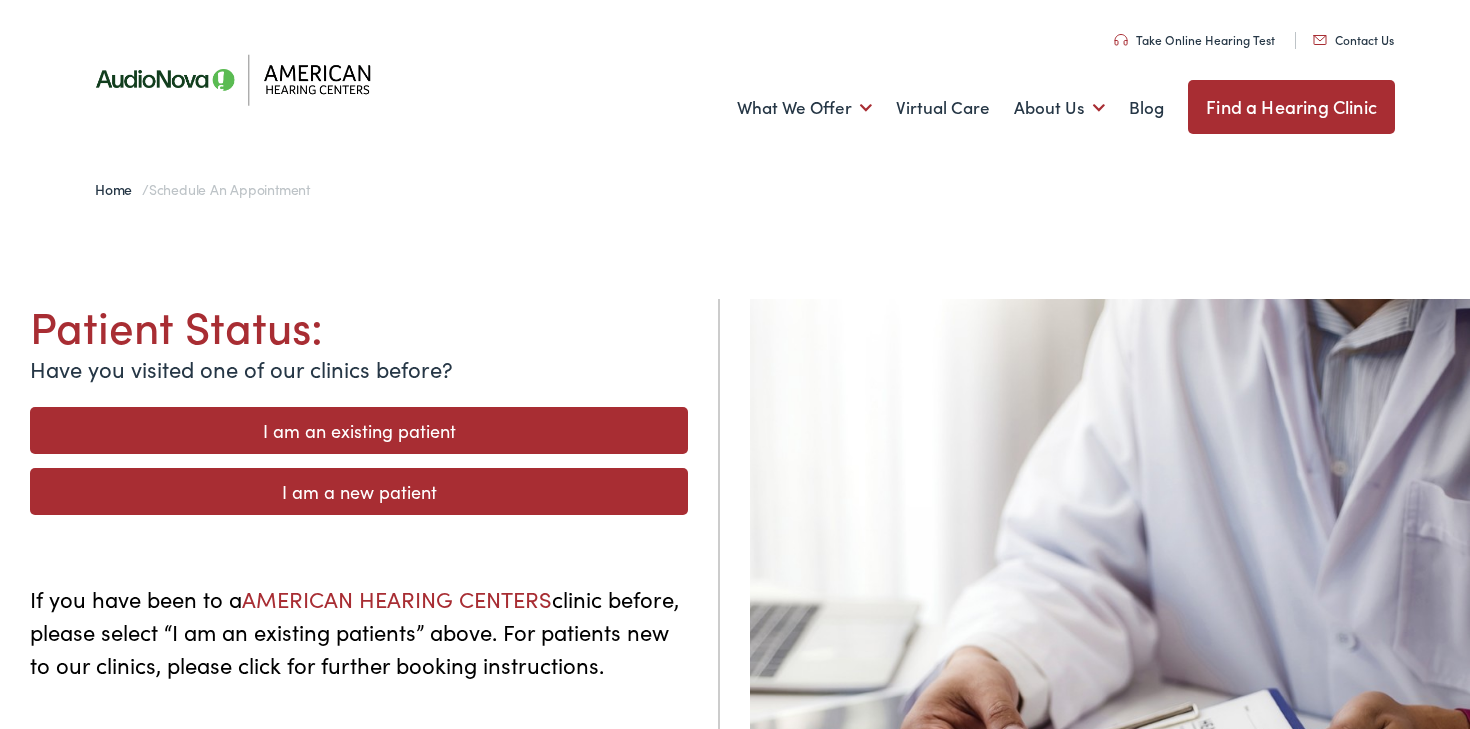 scroll, scrollTop: 0, scrollLeft: 0, axis: both 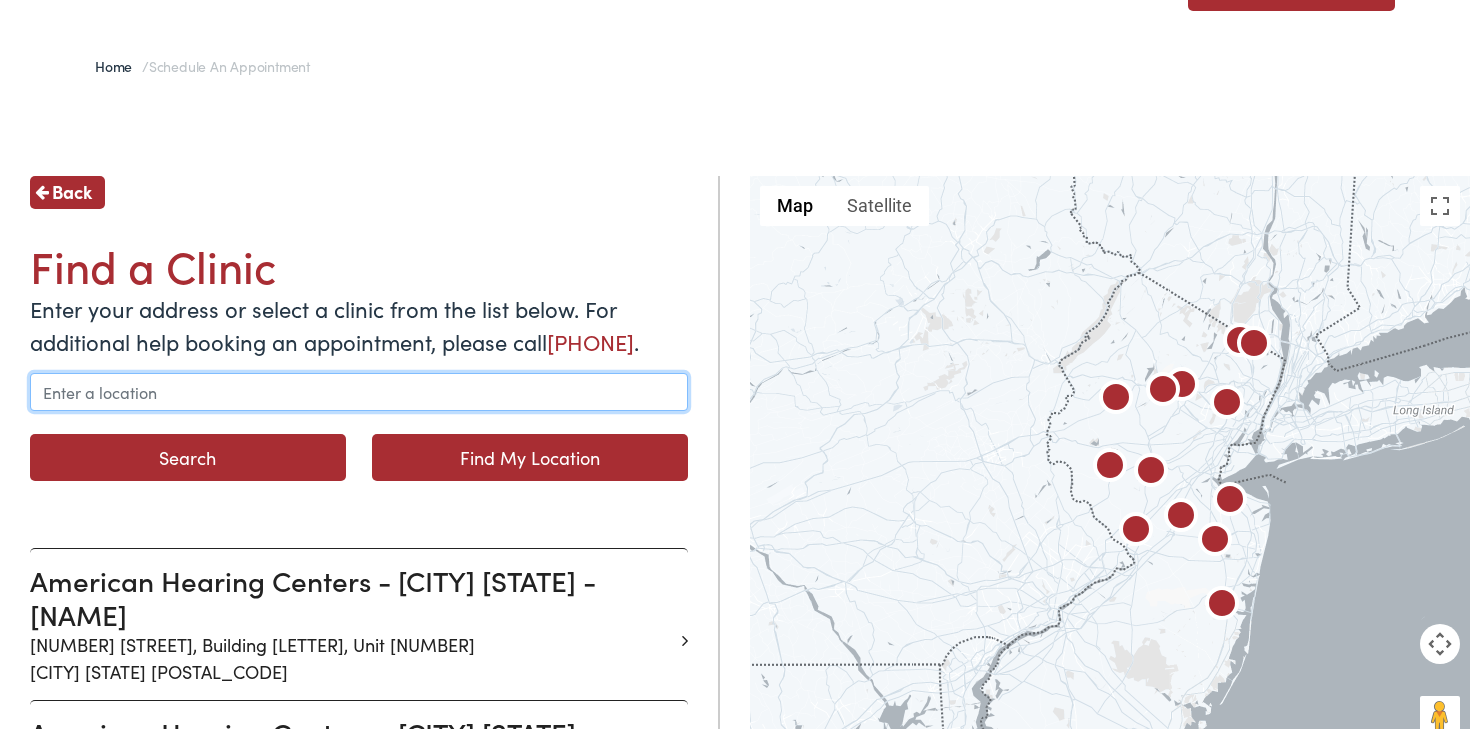 click at bounding box center (359, 392) 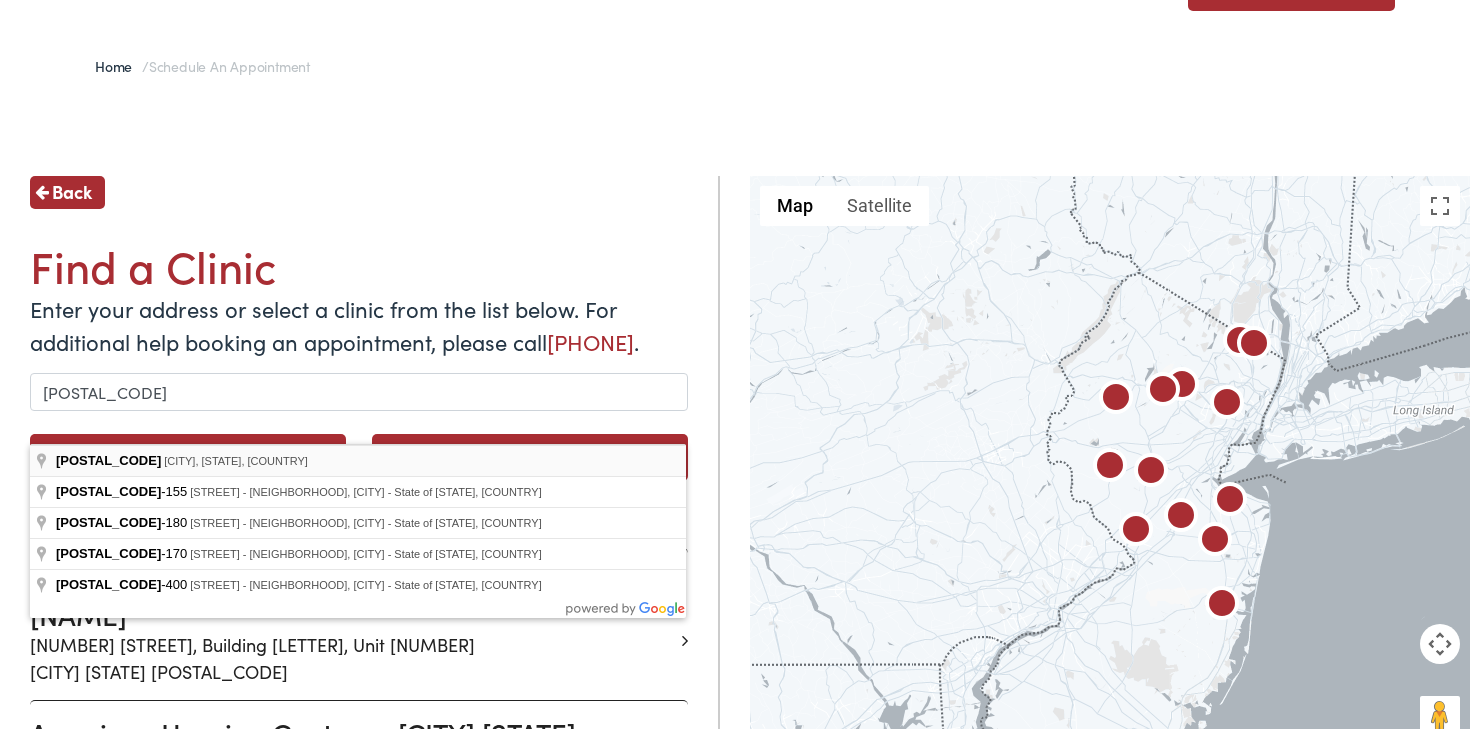 type on "Park Ridge, NJ 07656, USA" 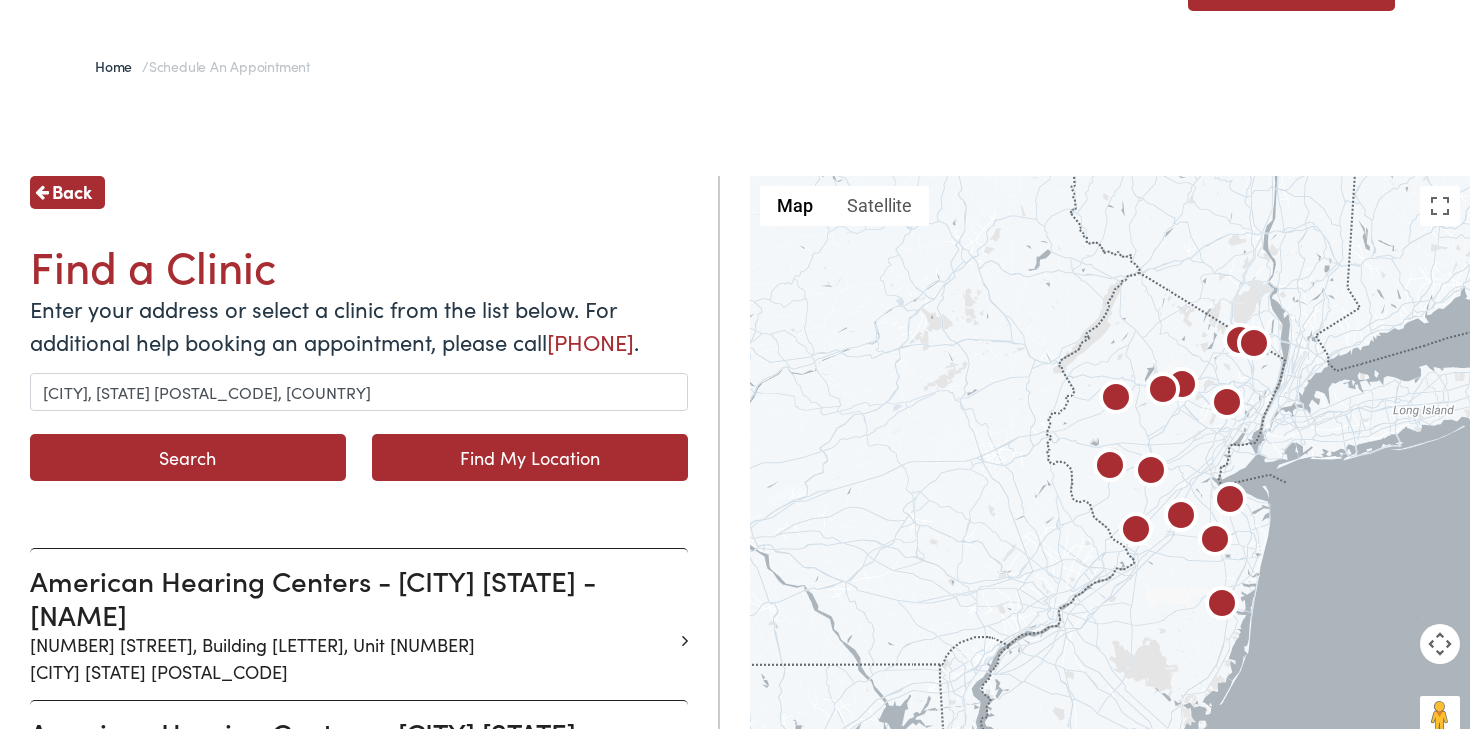 click on "Search" at bounding box center (188, 457) 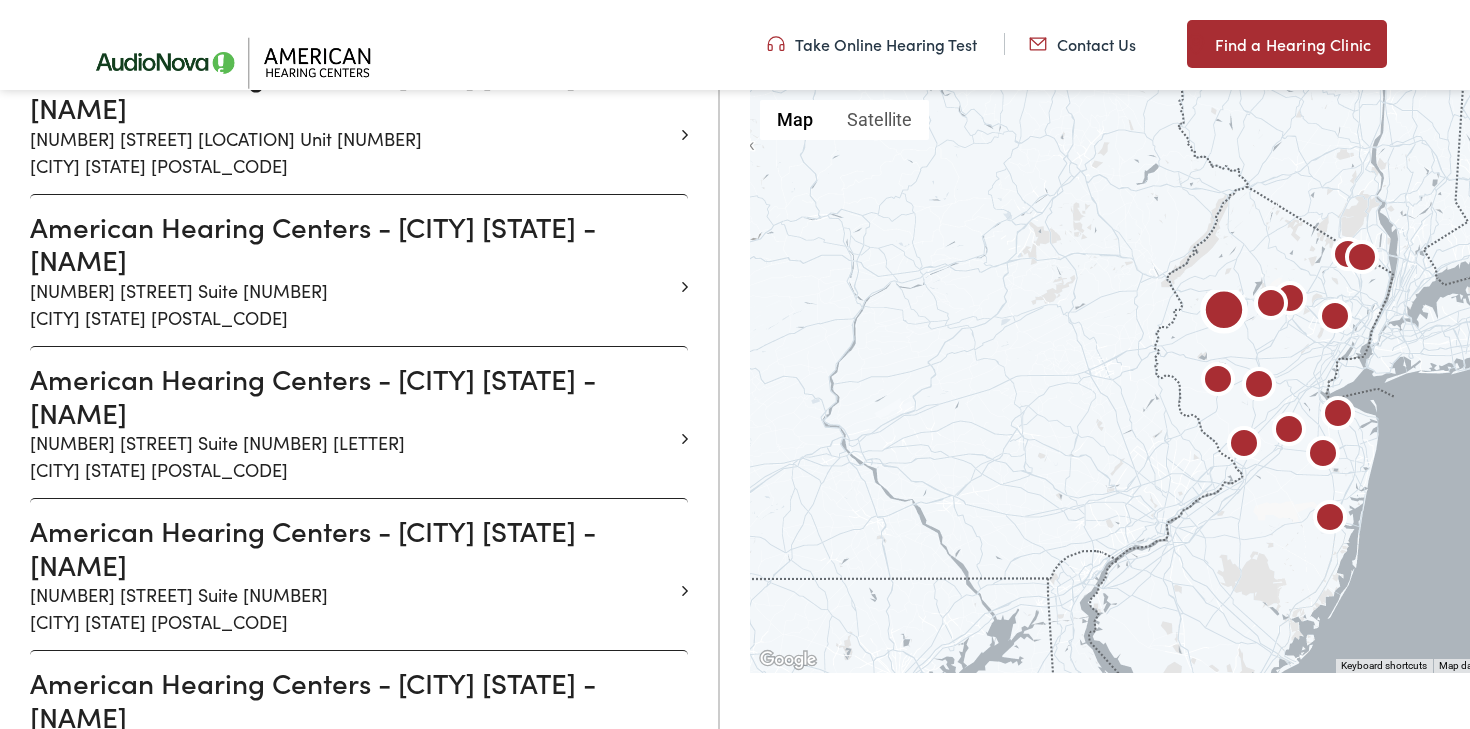scroll, scrollTop: 1321, scrollLeft: 0, axis: vertical 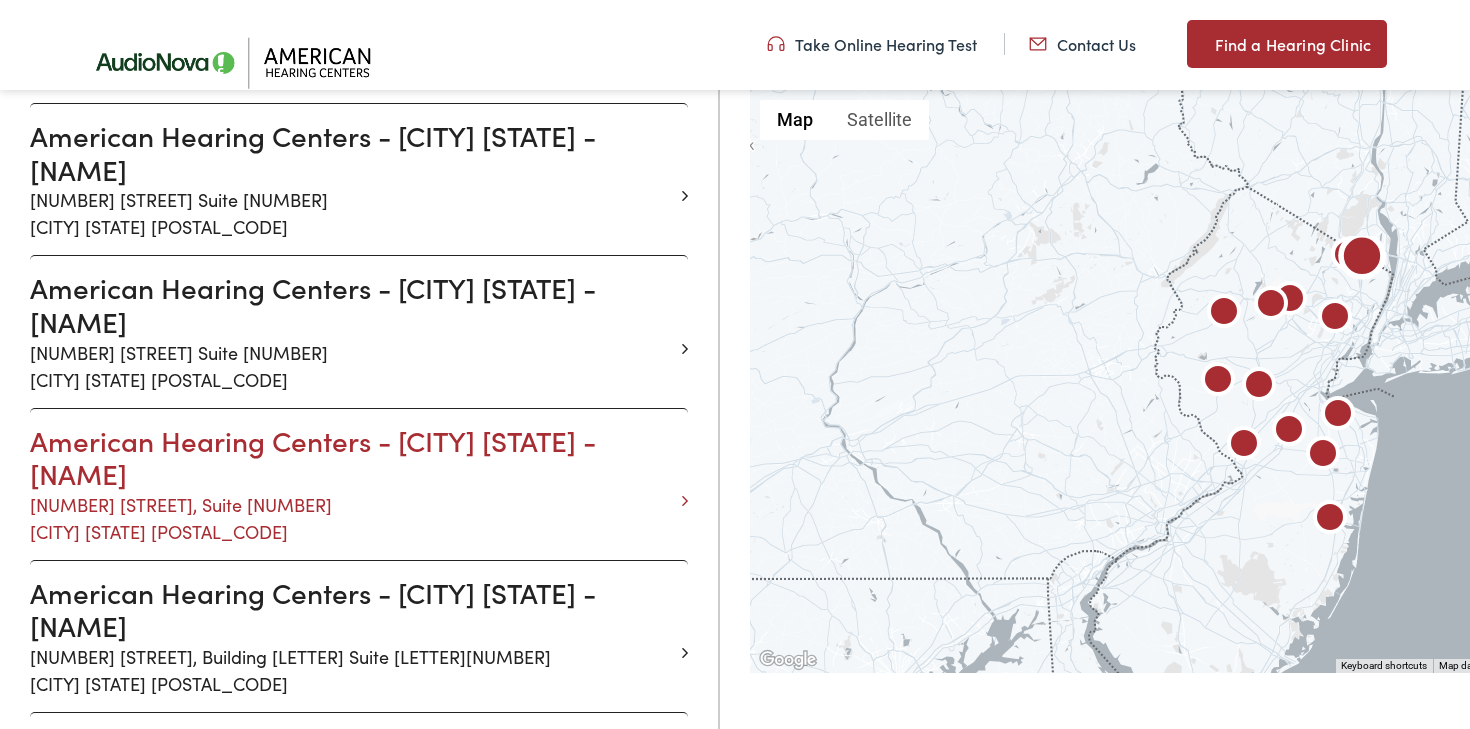 click on "85 Chestnut Ridge Road,  Suite 217 Montvale NJ 07645" at bounding box center (351, 518) 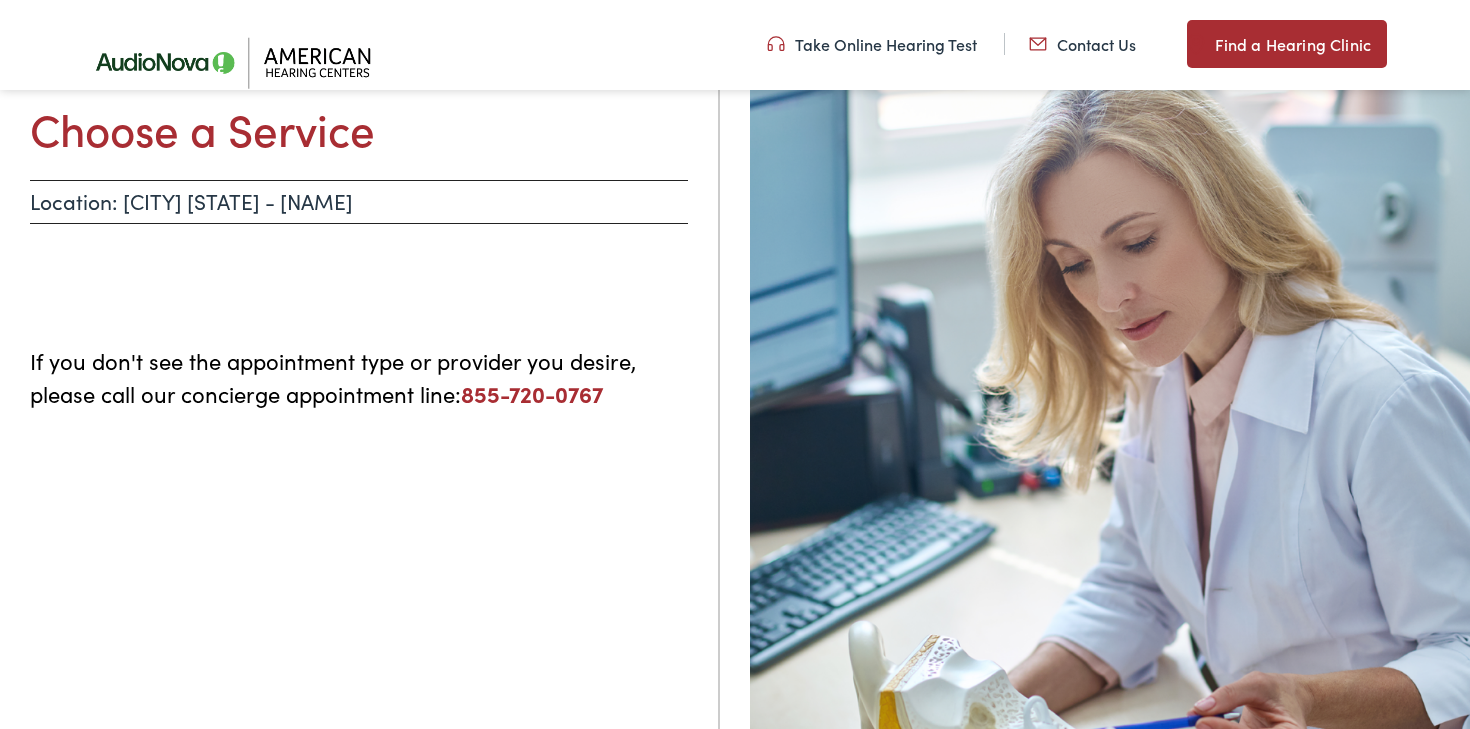 scroll, scrollTop: 0, scrollLeft: 0, axis: both 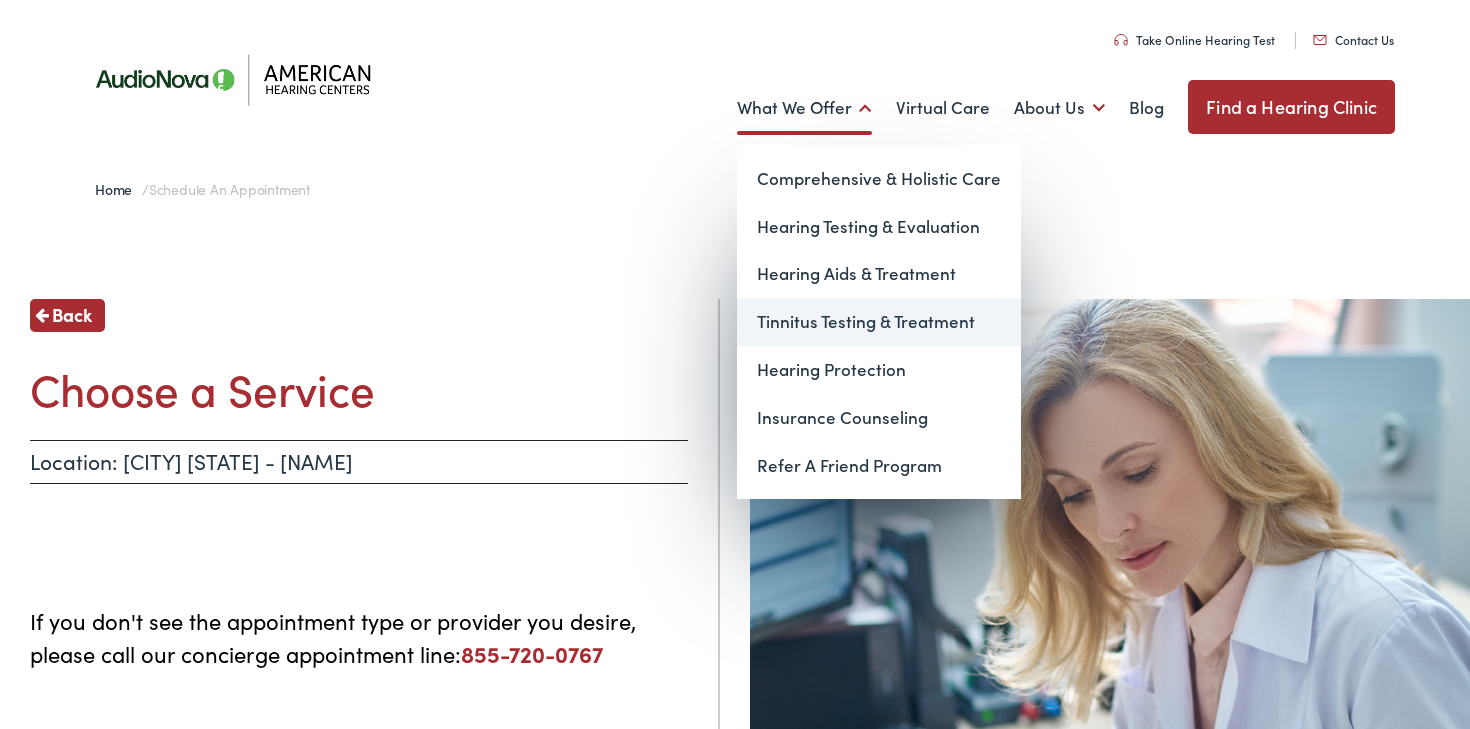 click on "Tinnitus Testing & Treatment" at bounding box center [879, 322] 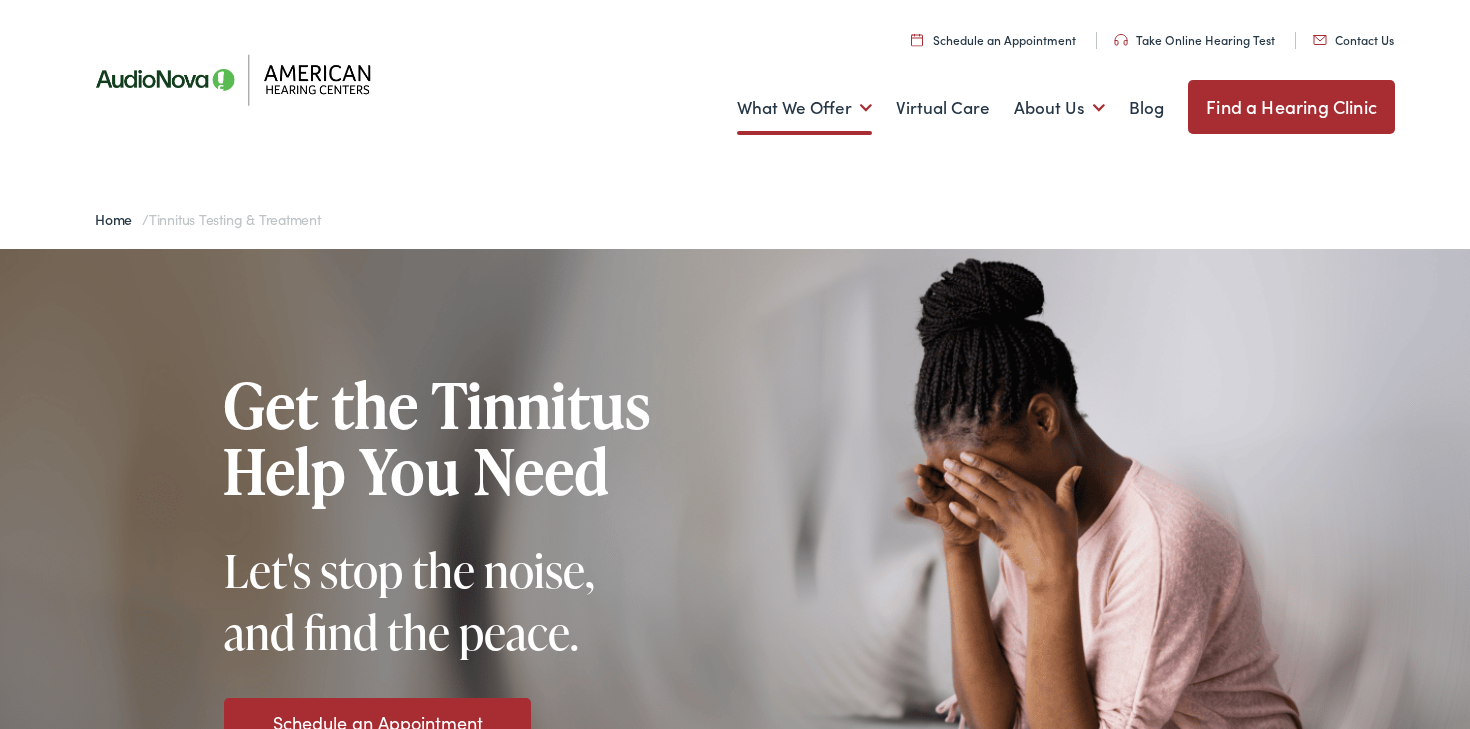 scroll, scrollTop: 0, scrollLeft: 0, axis: both 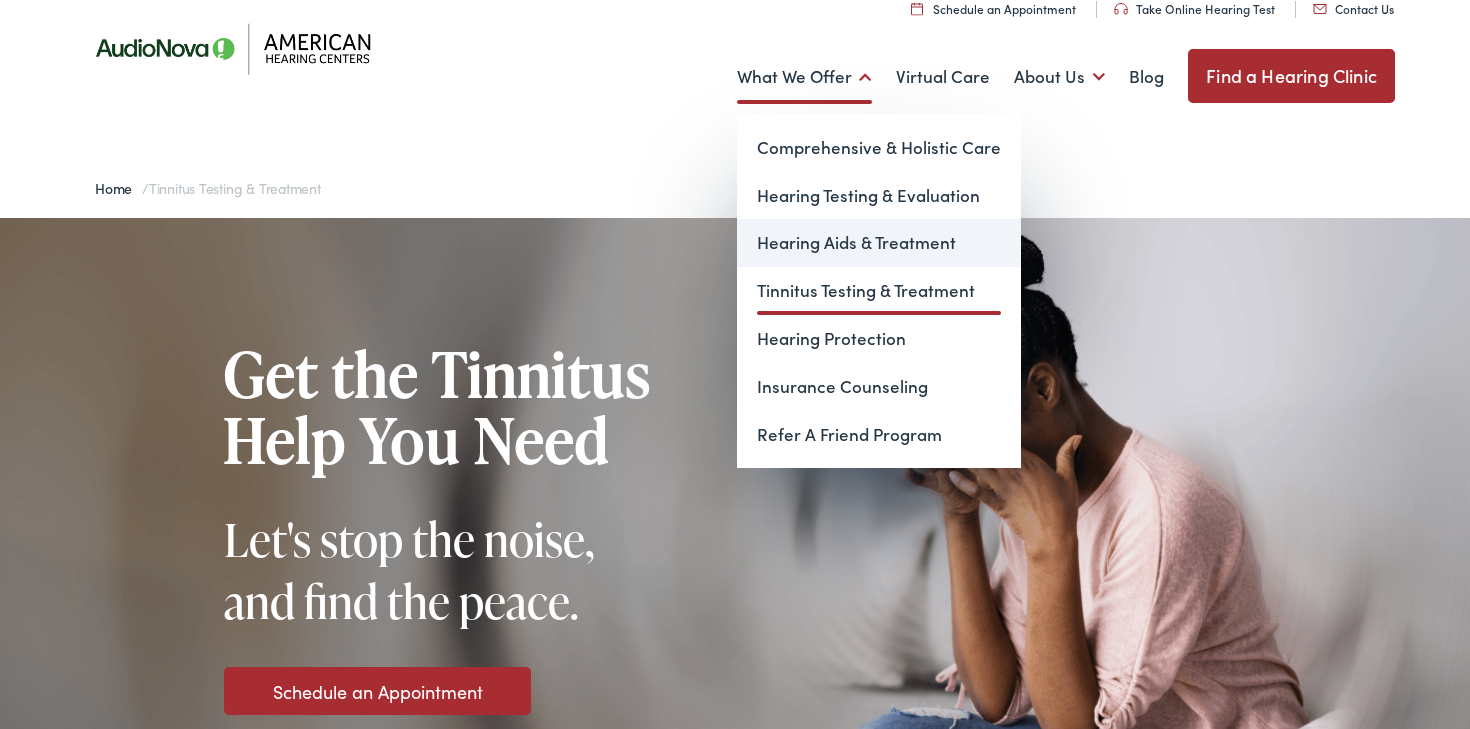 click on "Hearing Aids & Treatment" at bounding box center (879, 243) 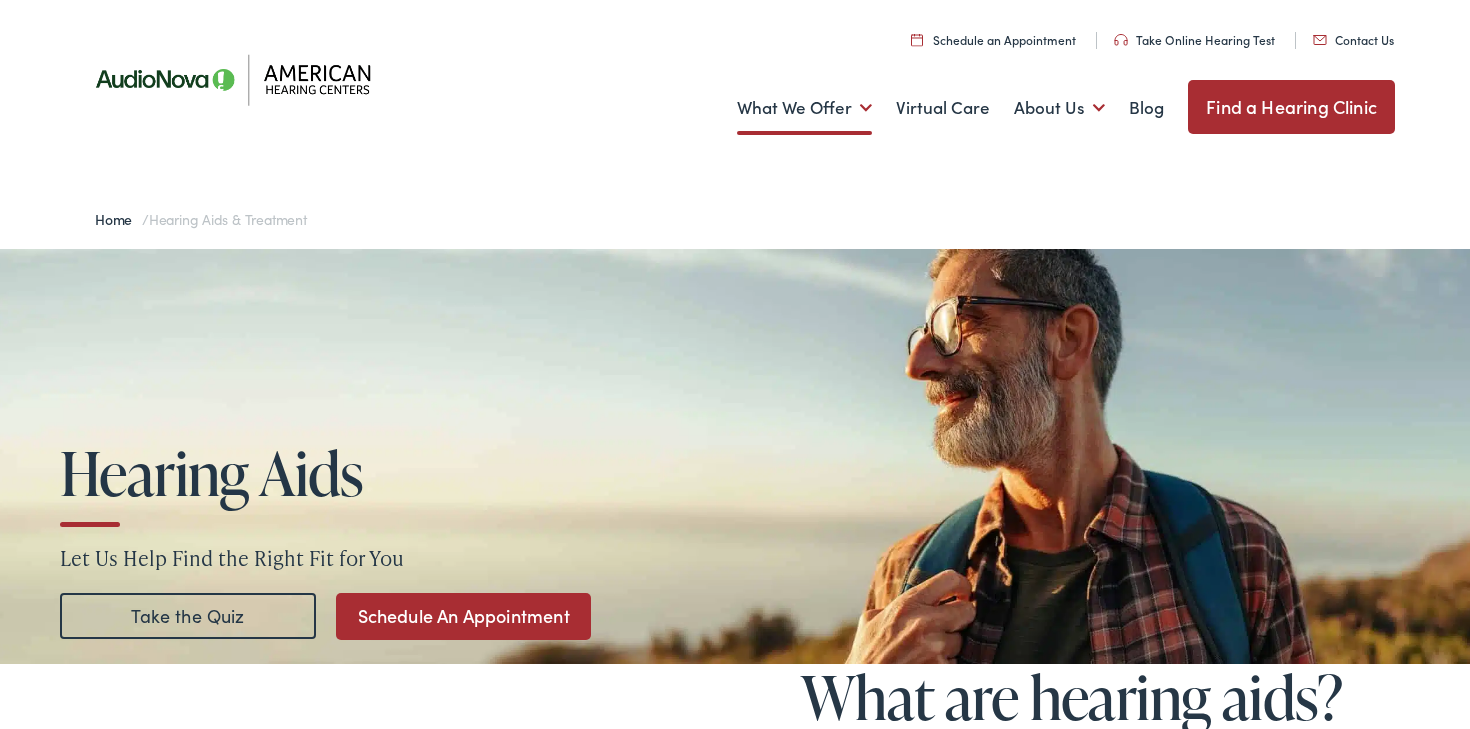 scroll, scrollTop: 0, scrollLeft: 0, axis: both 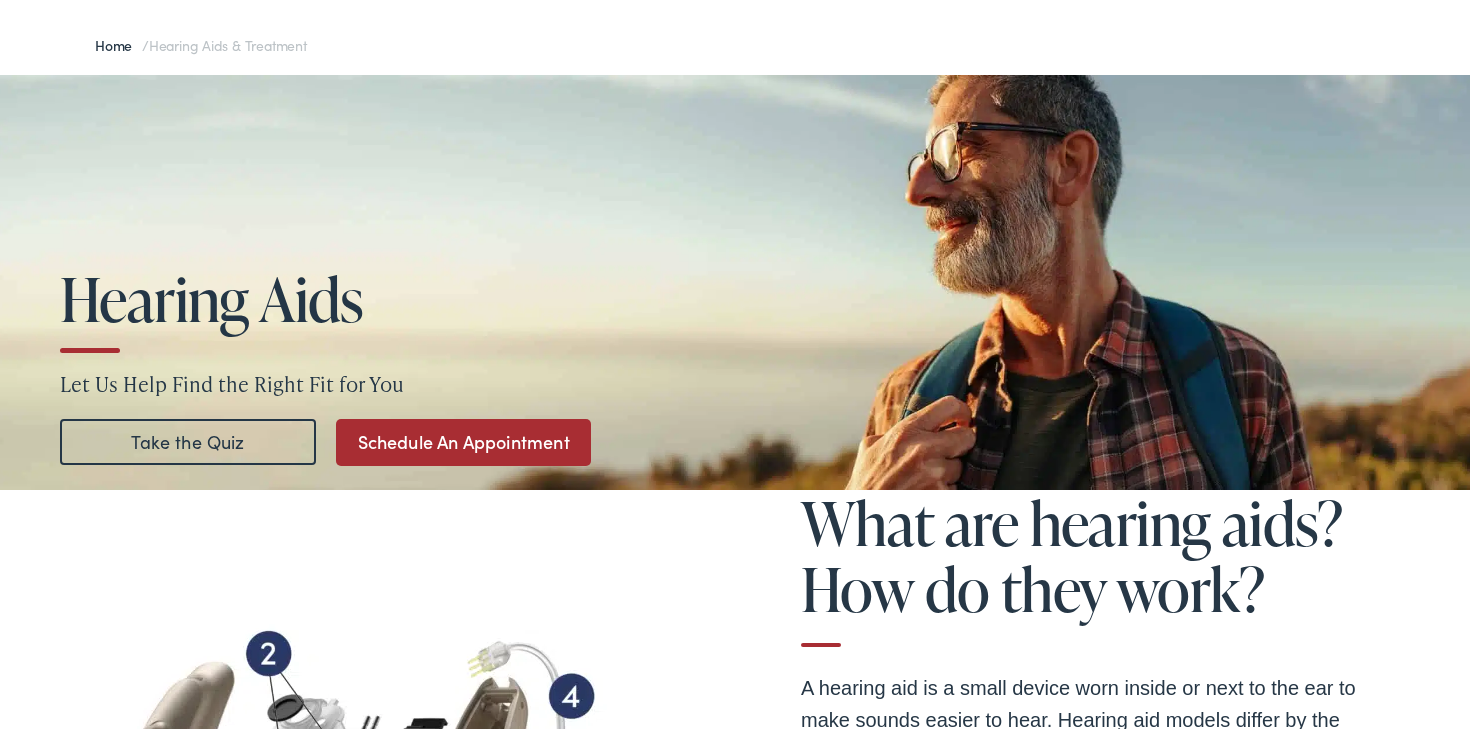 click on "Schedule An Appointment" at bounding box center [463, 442] 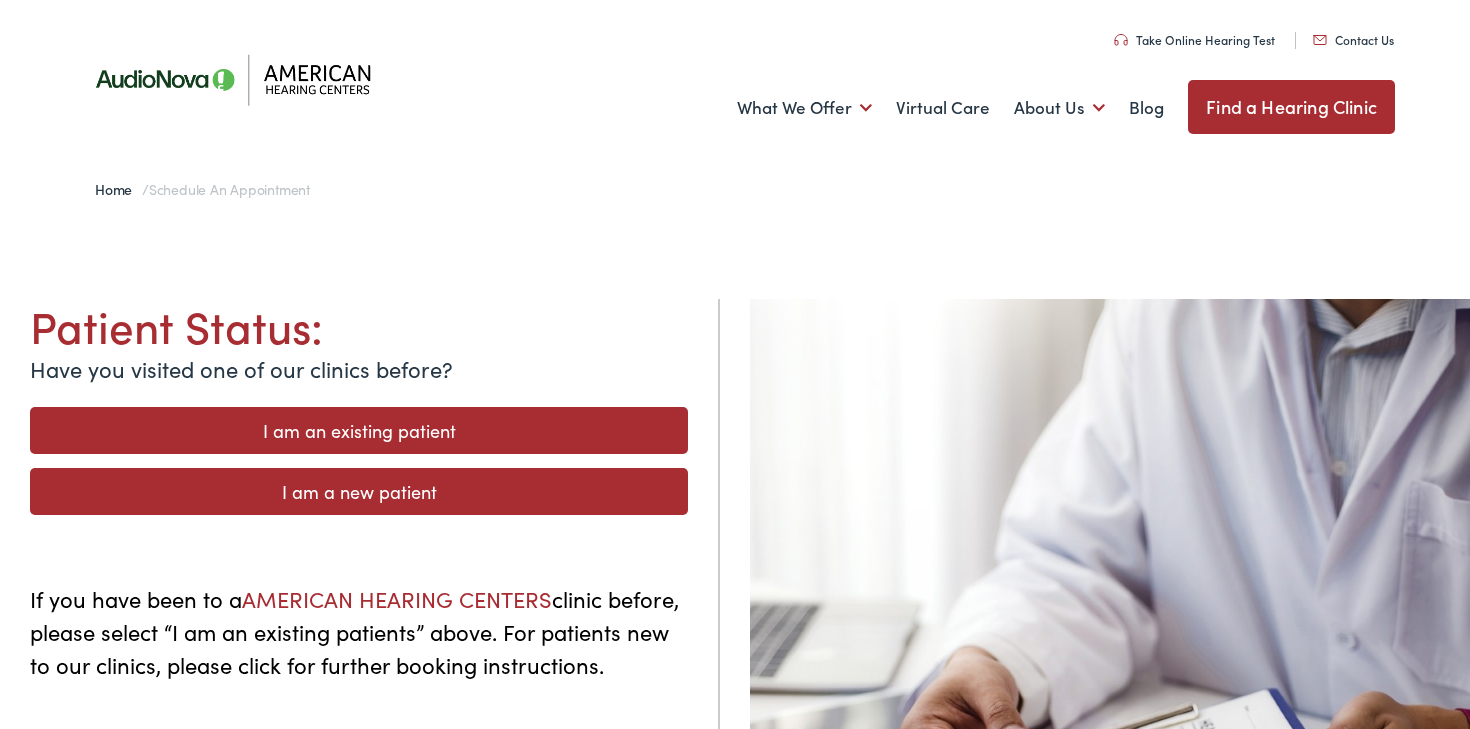 scroll, scrollTop: 0, scrollLeft: 0, axis: both 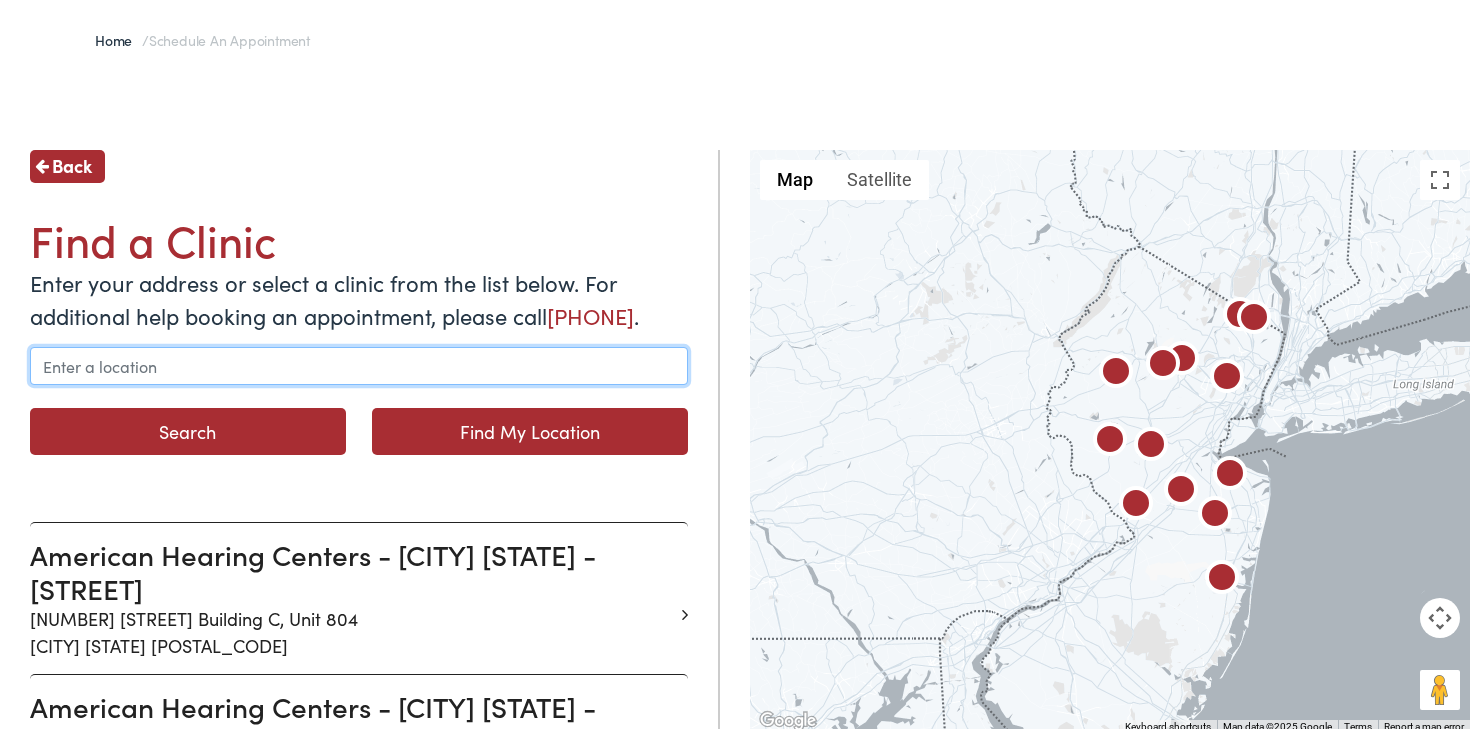 click at bounding box center (359, 366) 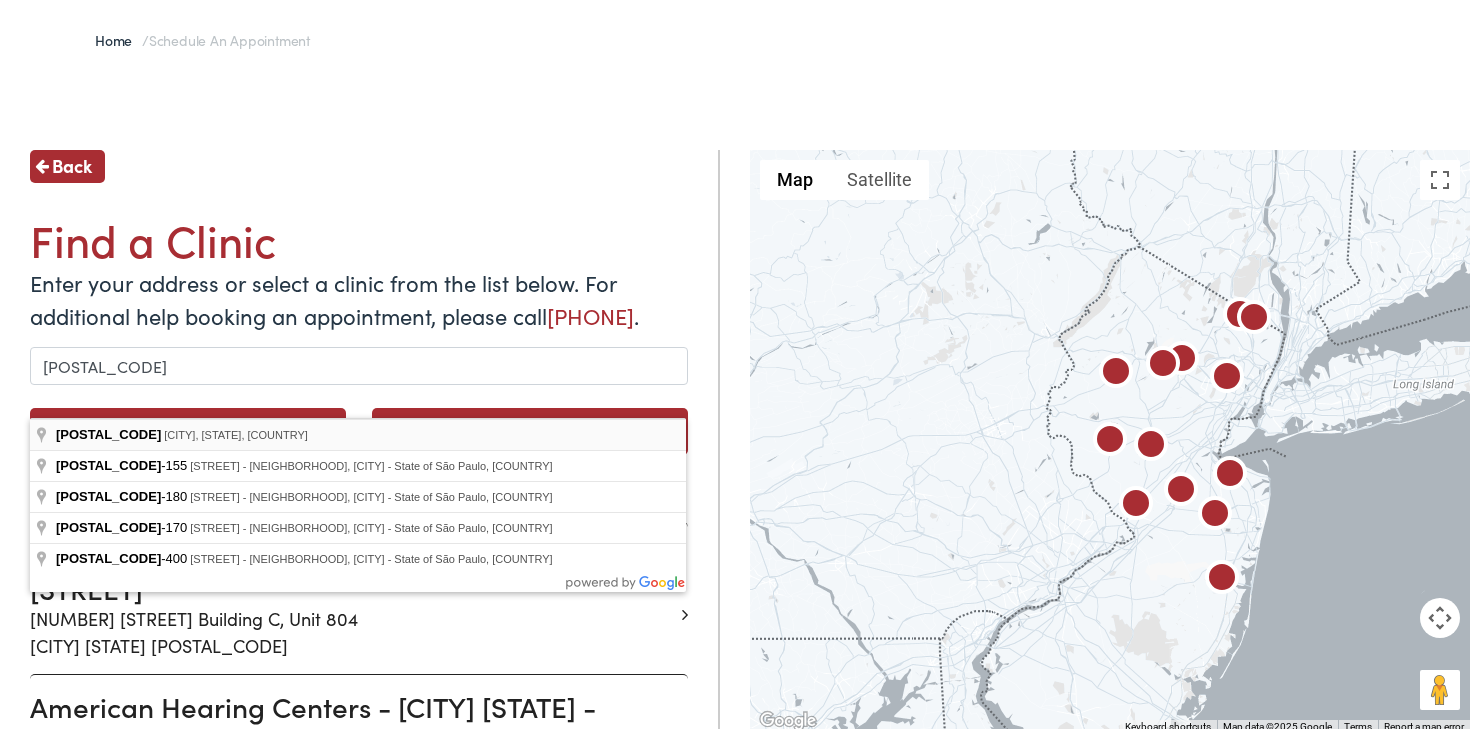 type on "Park Ridge, NJ 07656, USA" 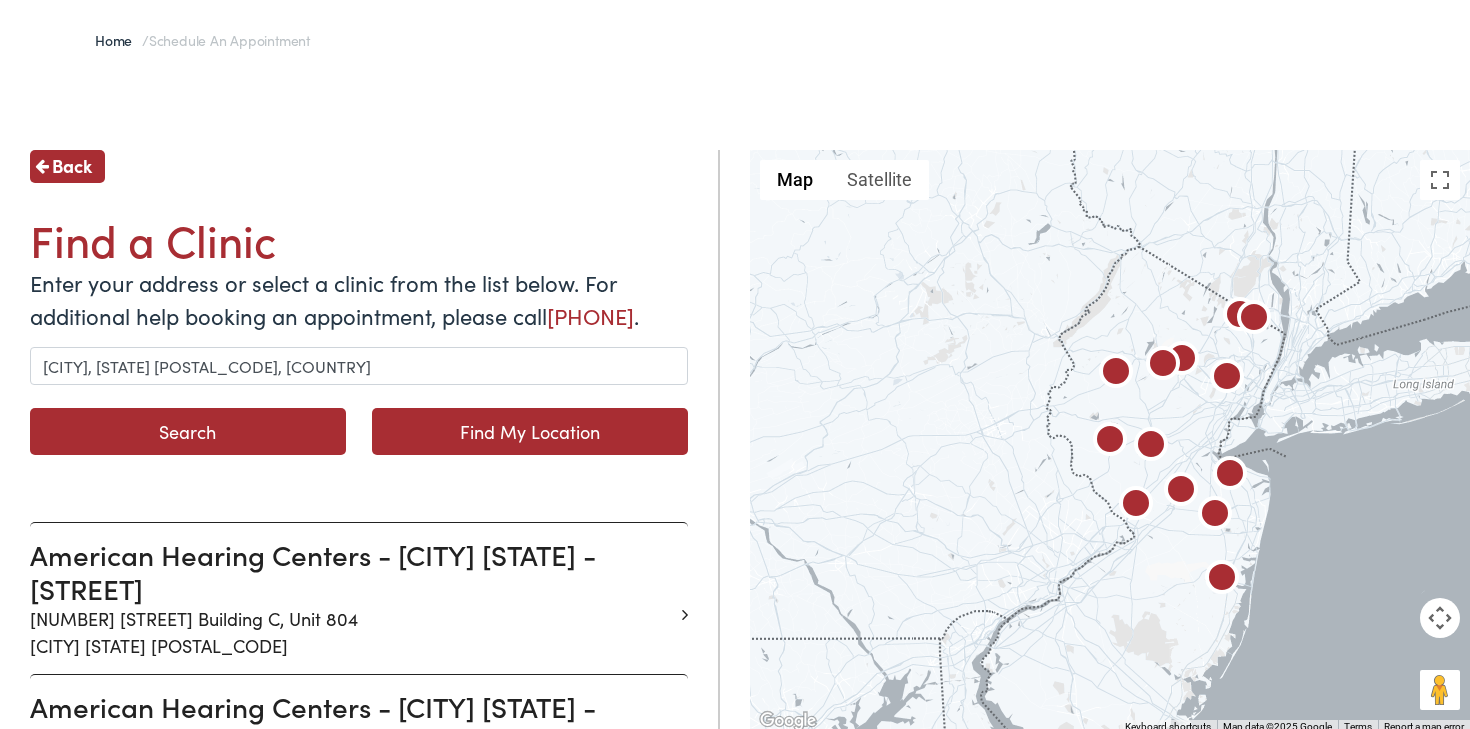 click on "Search" at bounding box center [188, 431] 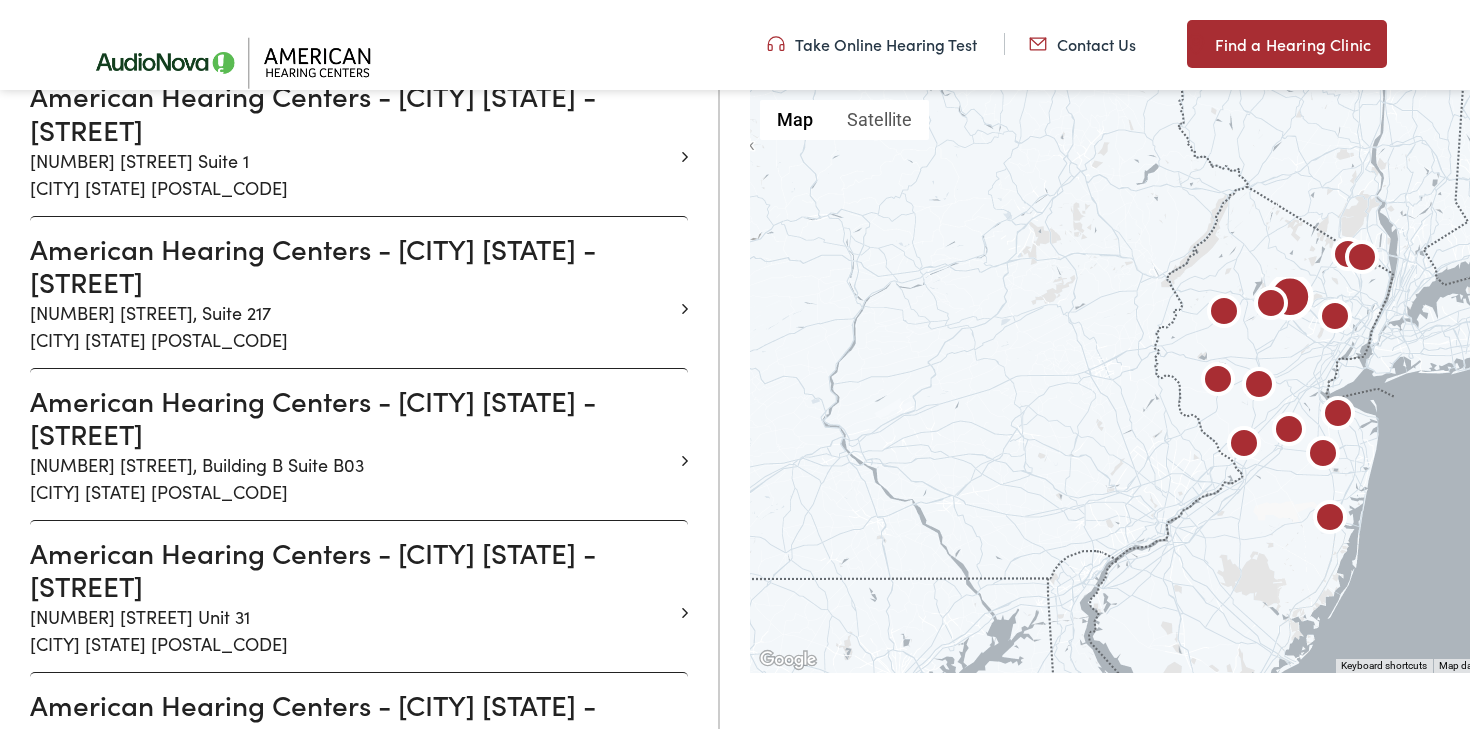 scroll, scrollTop: 1527, scrollLeft: 0, axis: vertical 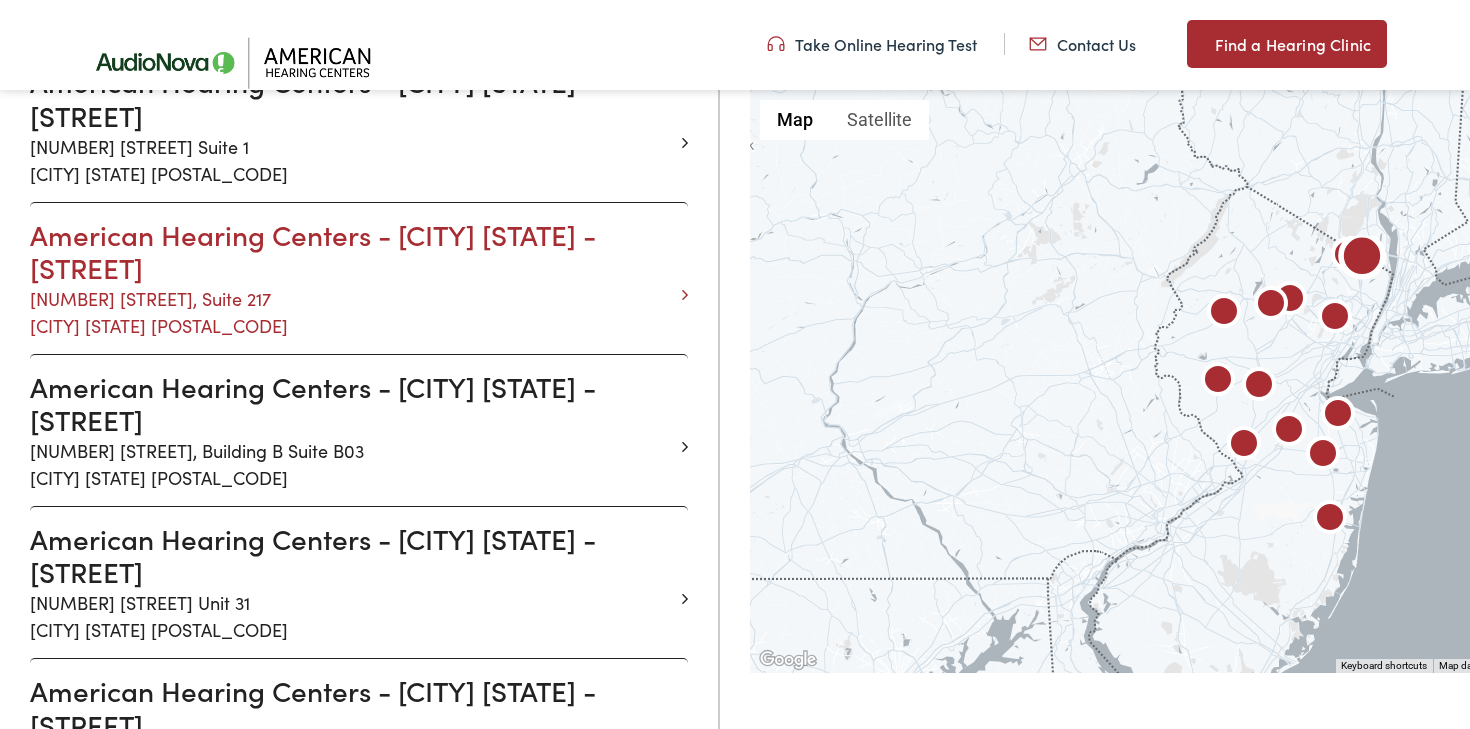 click on "American Hearing Centers - MONTVALE [STATE] - CHESTNUT RIDGE" at bounding box center (351, 251) 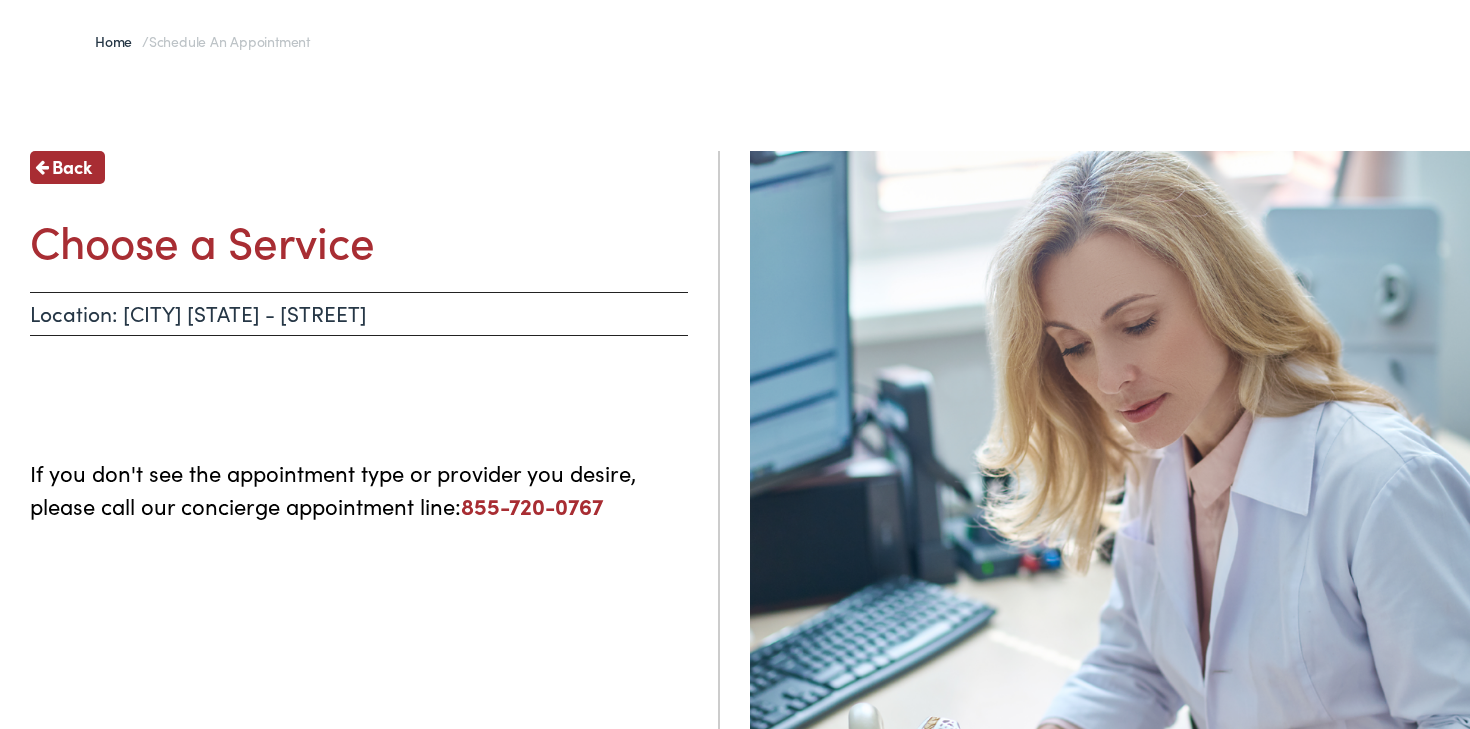 scroll, scrollTop: 141, scrollLeft: 0, axis: vertical 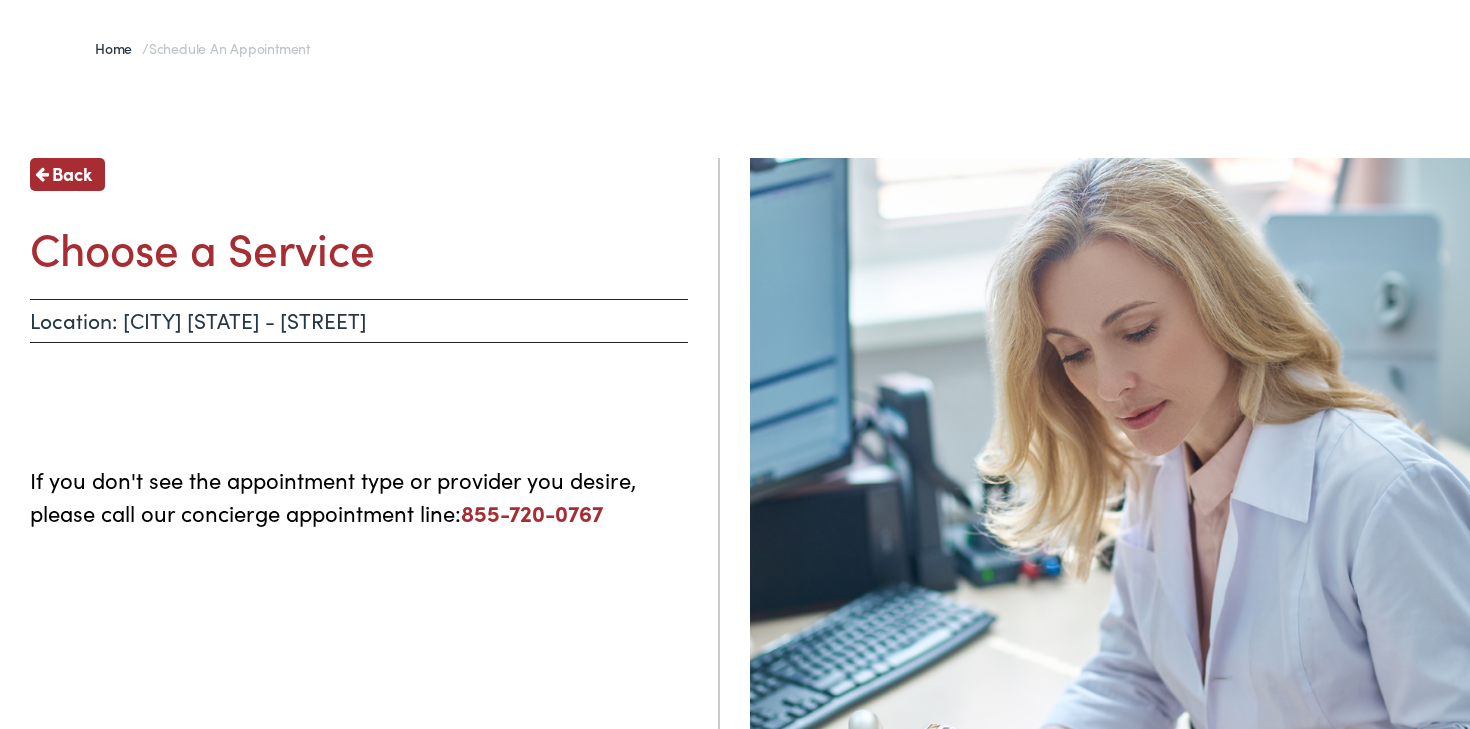 click on "Choose a Service" at bounding box center (359, 247) 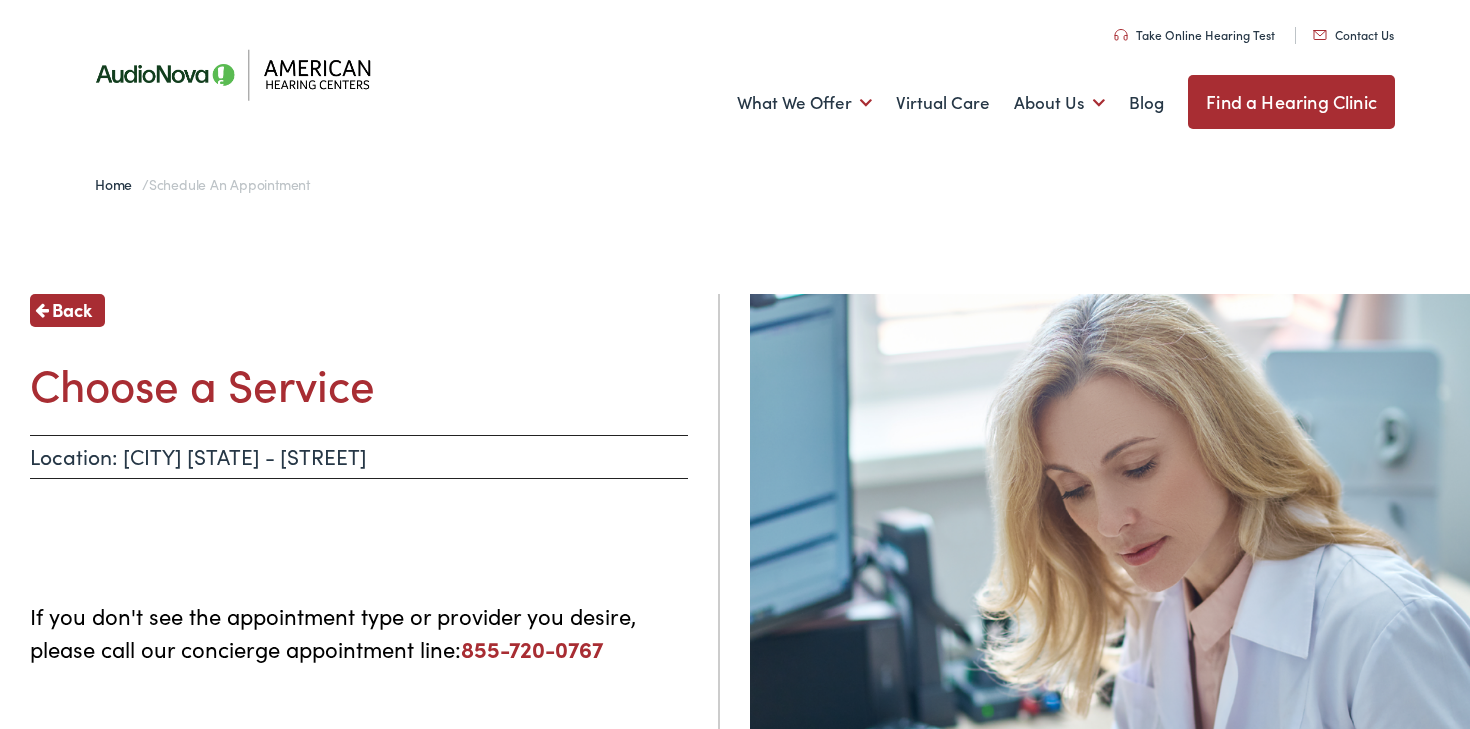 scroll, scrollTop: 4, scrollLeft: 0, axis: vertical 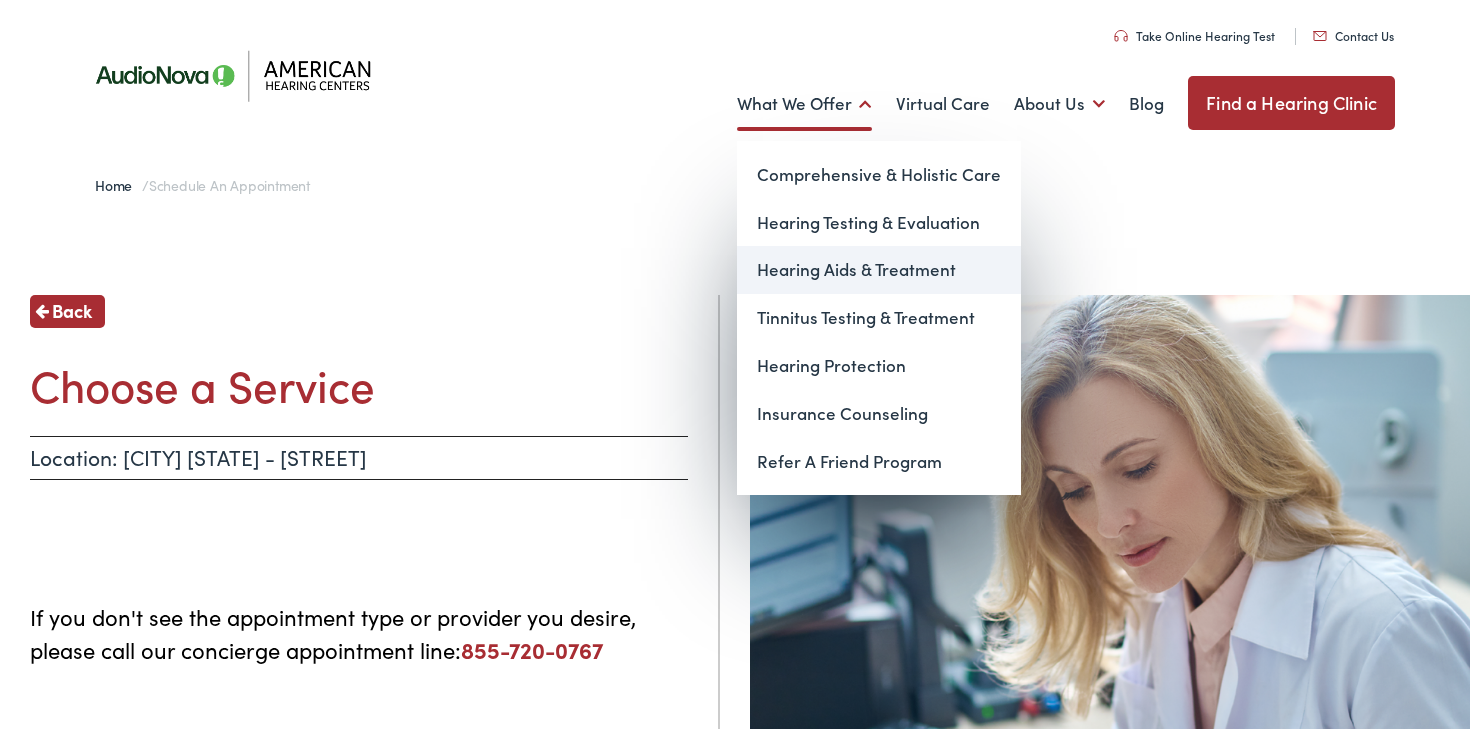 click on "Hearing Aids & Treatment" at bounding box center [879, 270] 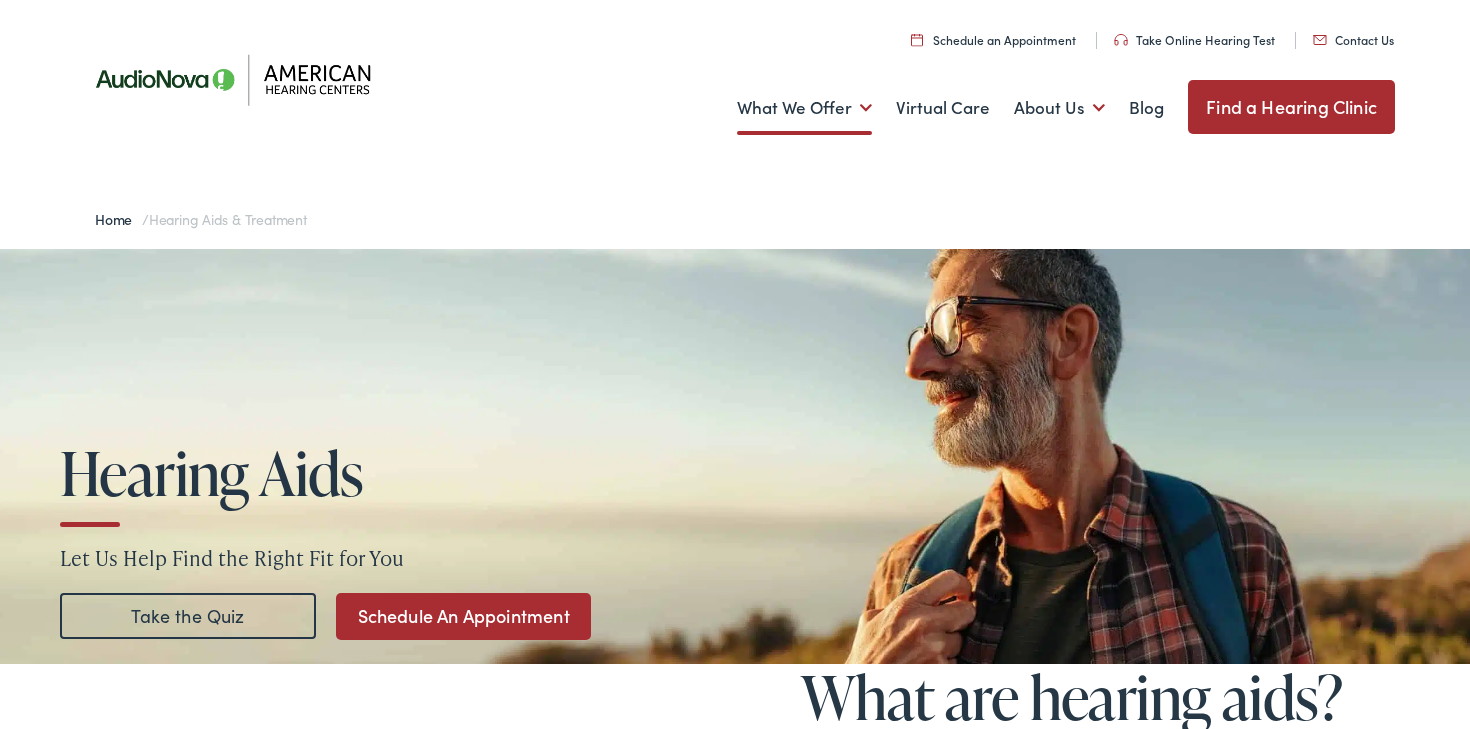 scroll, scrollTop: 0, scrollLeft: 0, axis: both 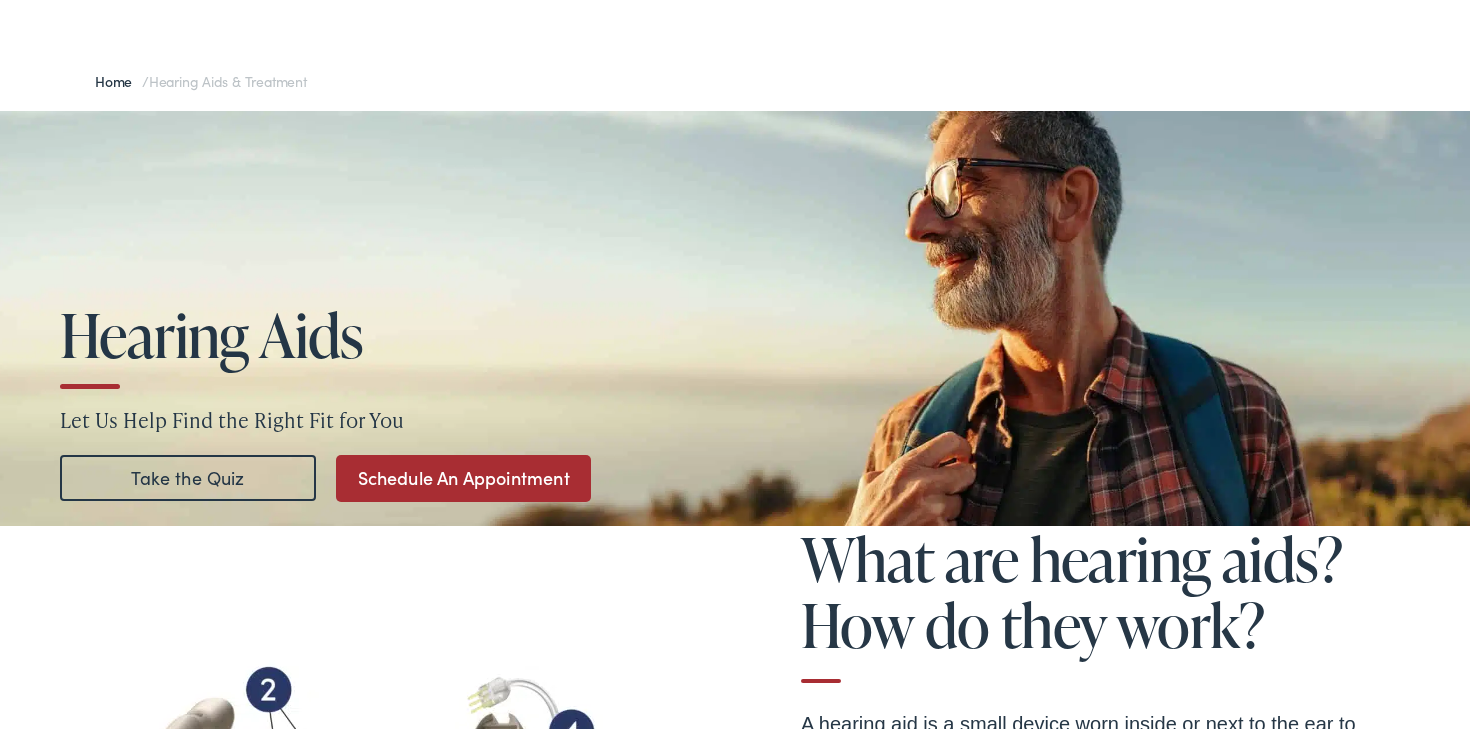 click on "Schedule An Appointment" at bounding box center [463, 478] 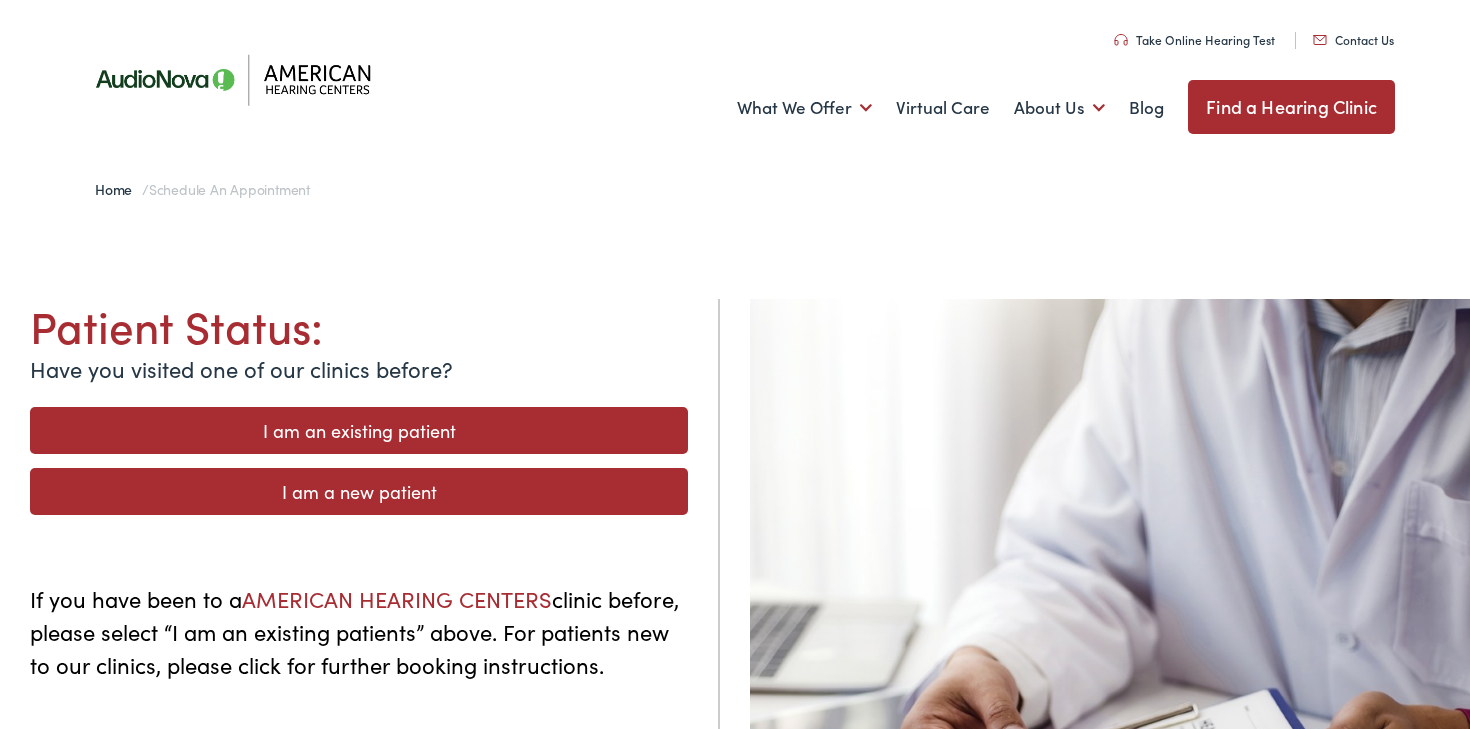scroll, scrollTop: 0, scrollLeft: 0, axis: both 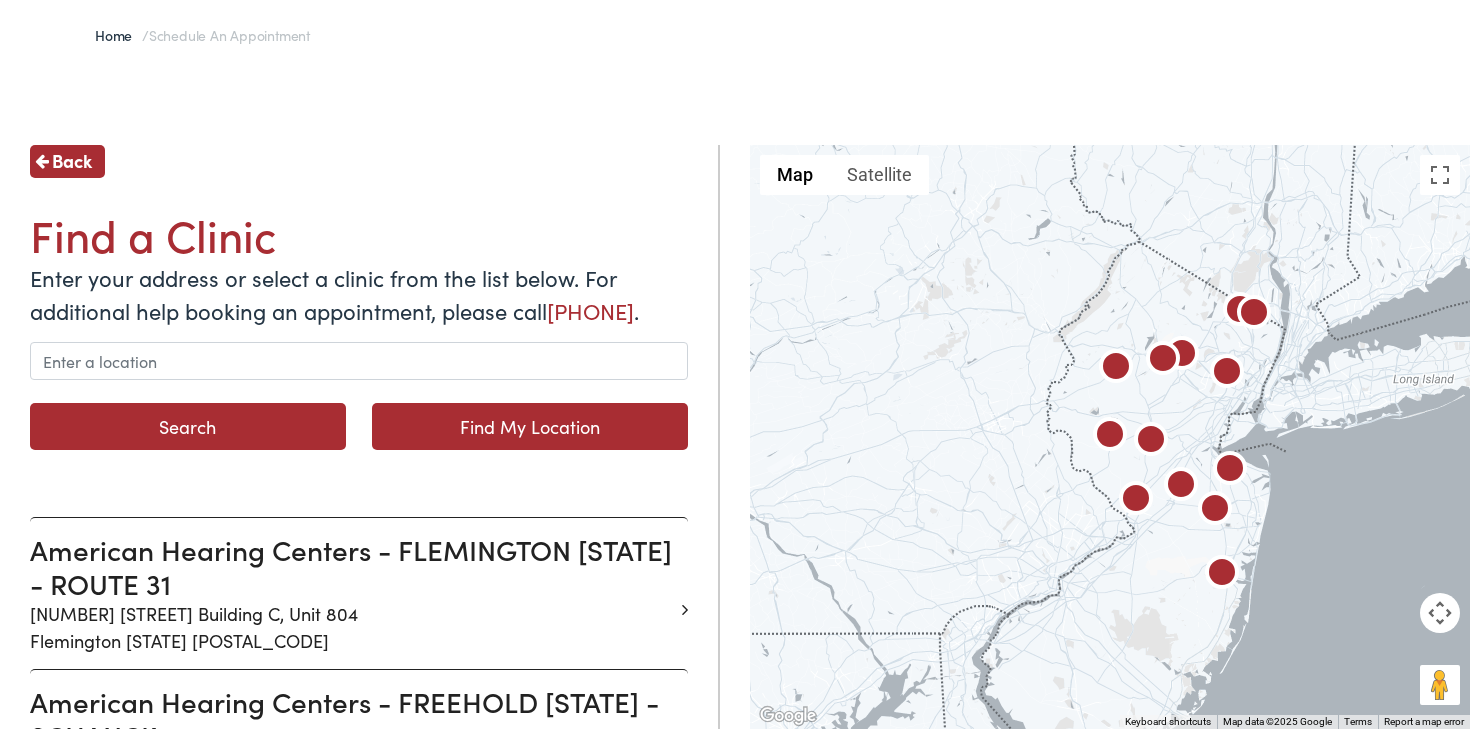 click at bounding box center (1254, 315) 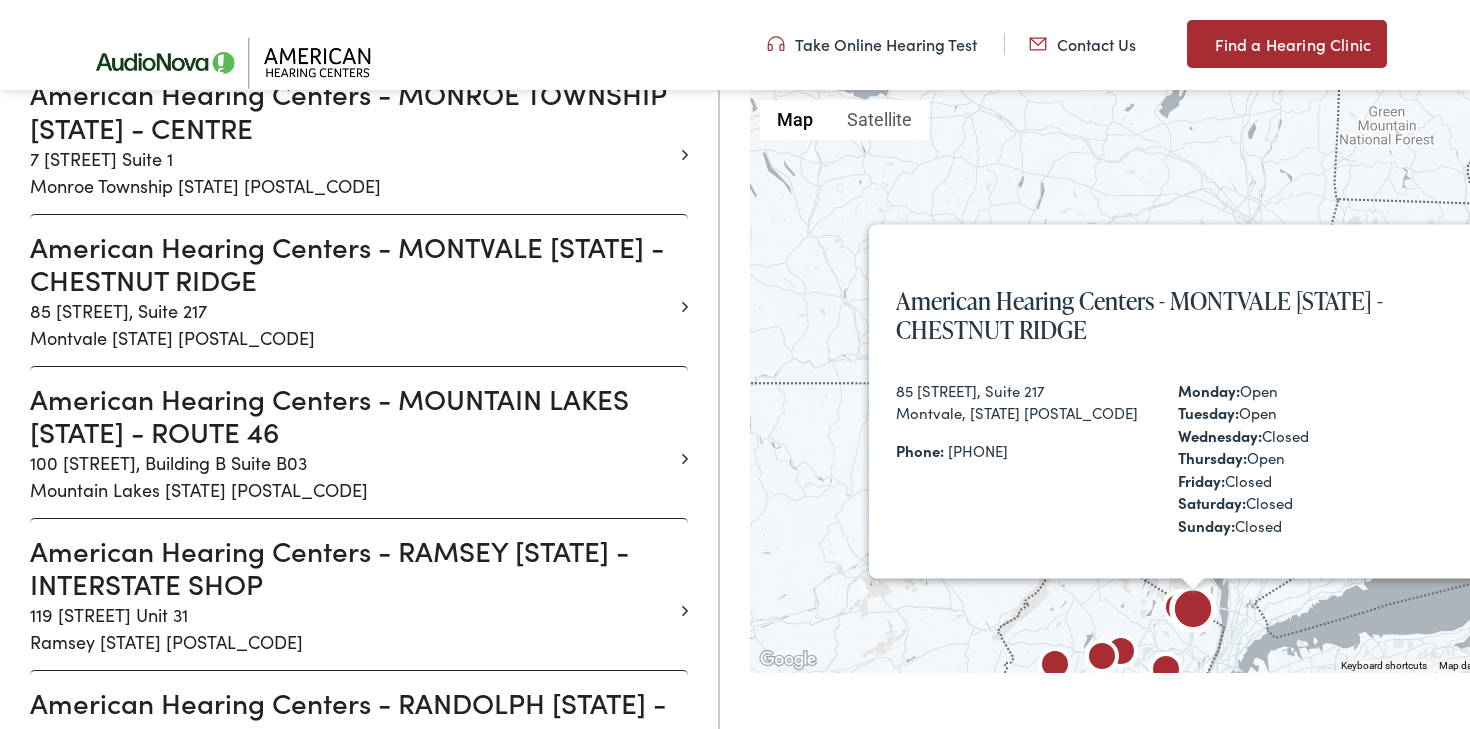 scroll, scrollTop: 1569, scrollLeft: 0, axis: vertical 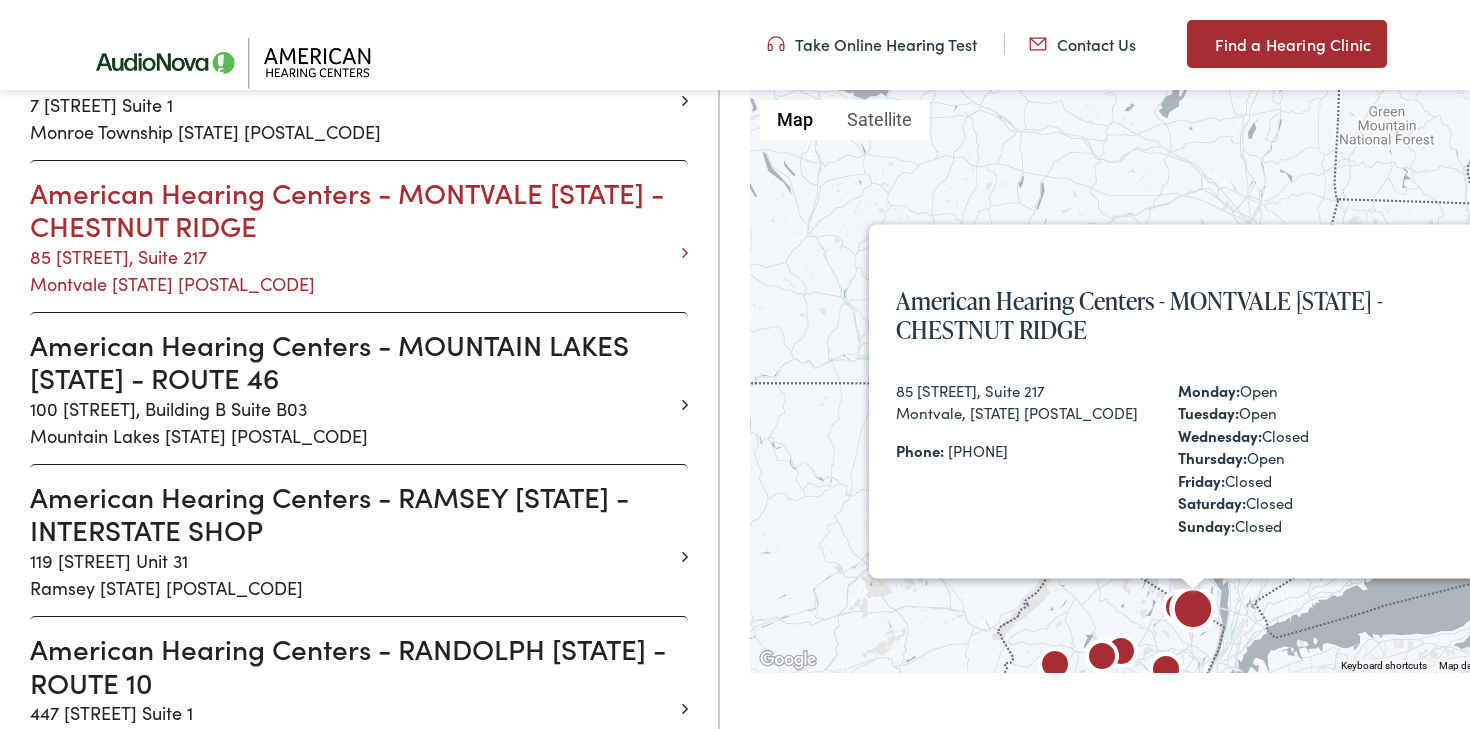 click on "85 [STREET],  Suite 217 Montvale [STATE] [POSTAL_CODE]" at bounding box center [351, 270] 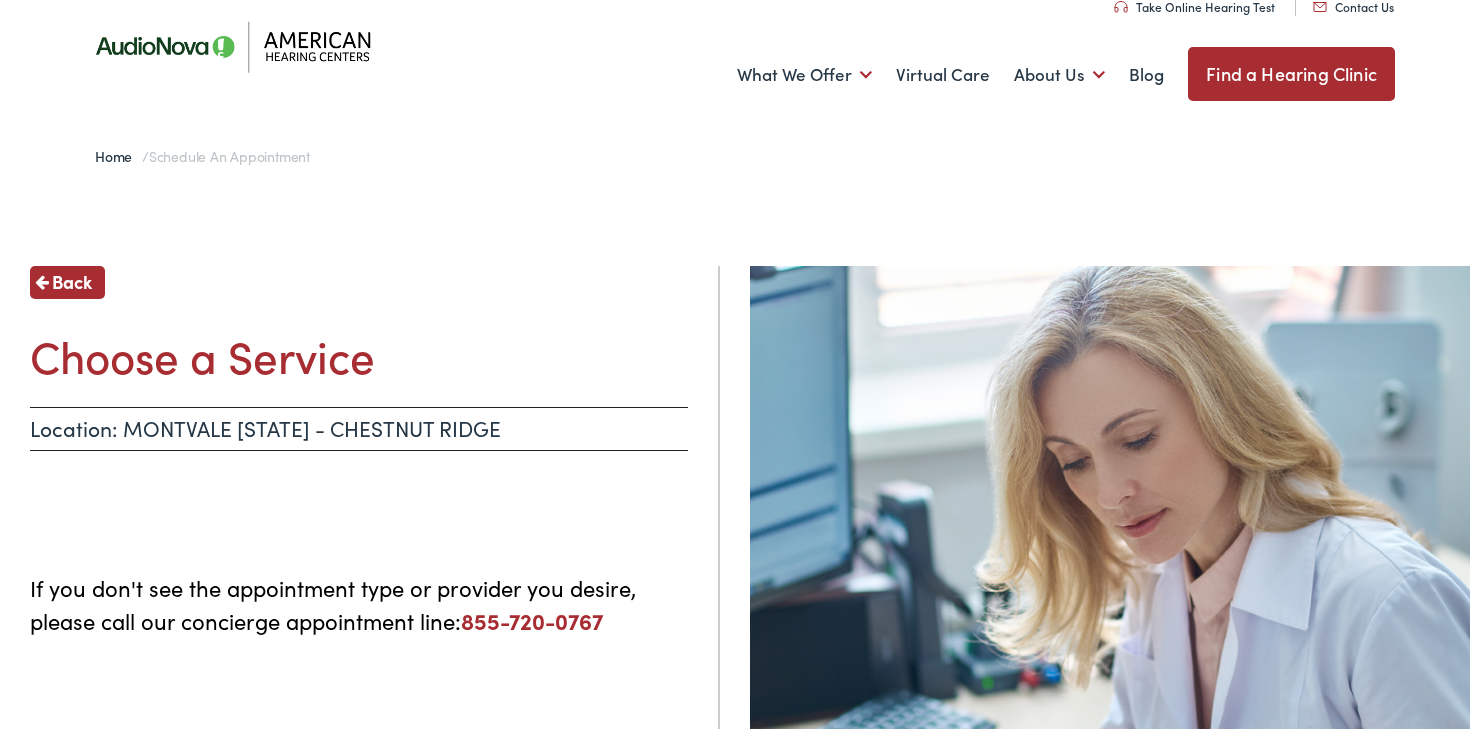 scroll, scrollTop: 0, scrollLeft: 0, axis: both 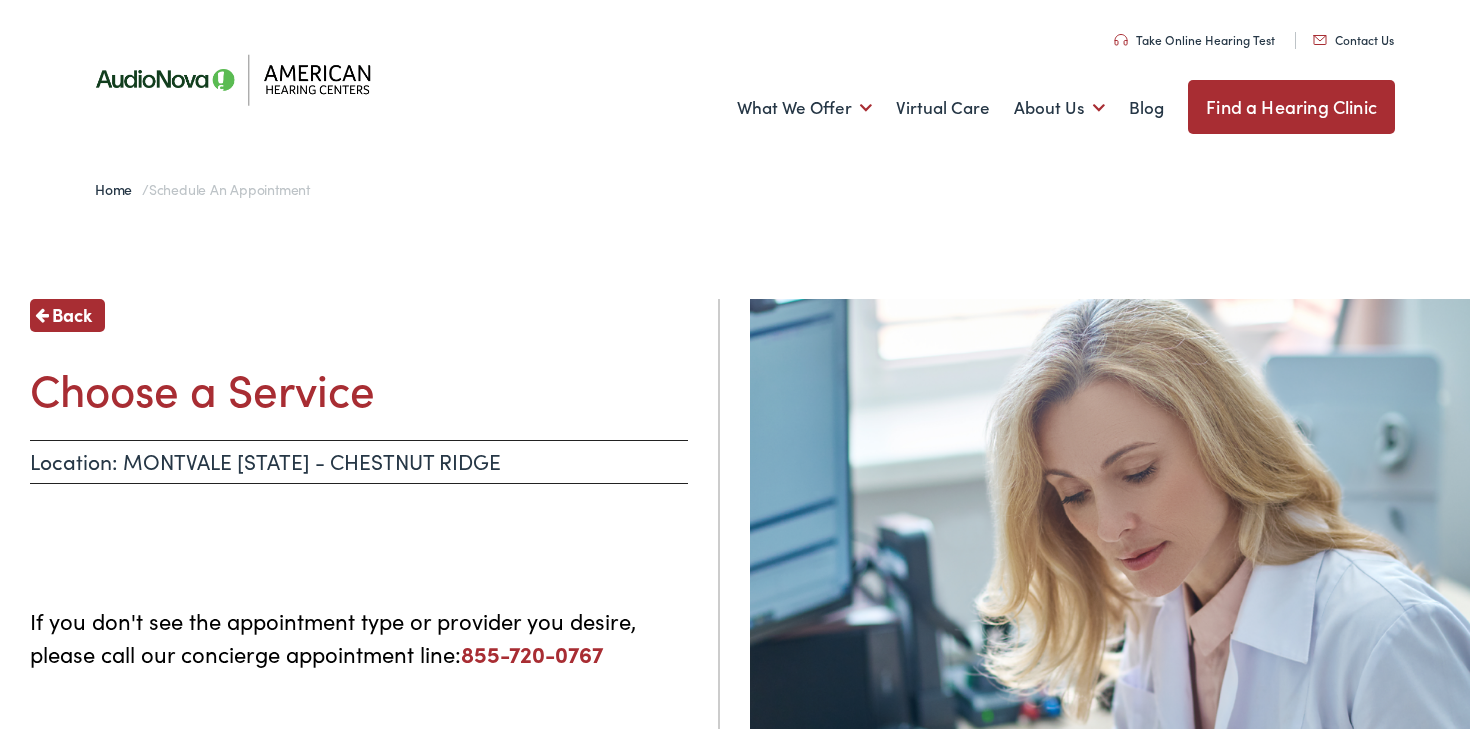click on "Choose a Service" at bounding box center (359, 388) 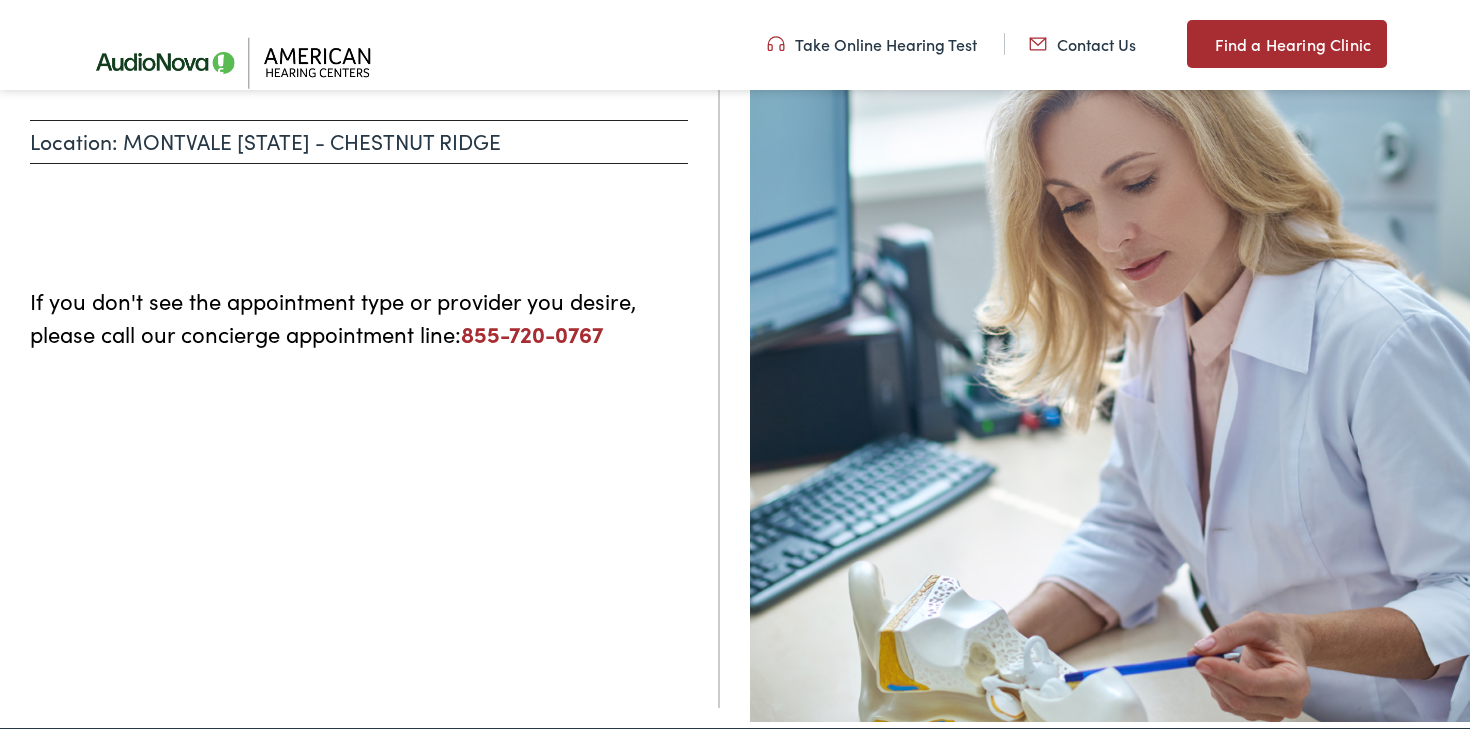 scroll, scrollTop: 0, scrollLeft: 0, axis: both 